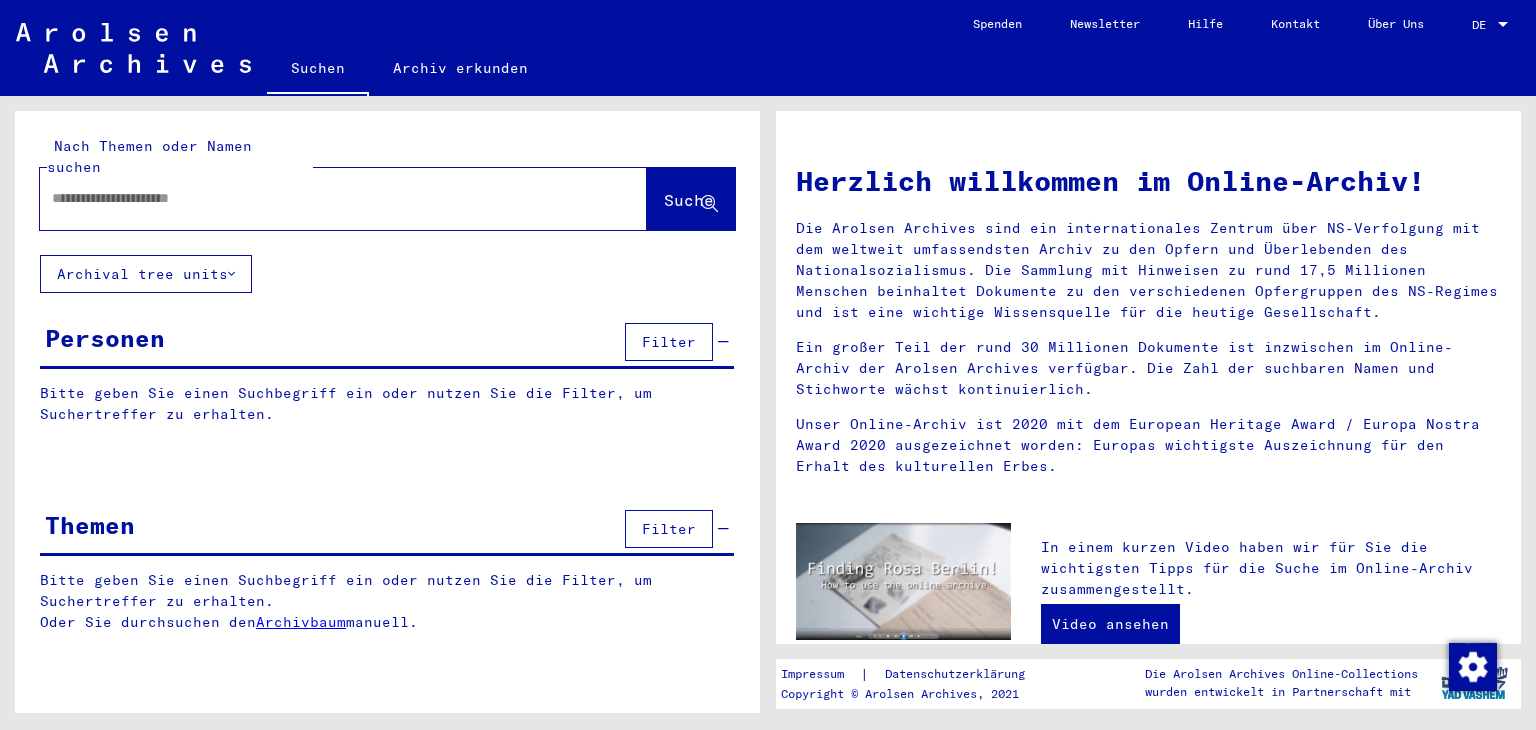 type on "**********" 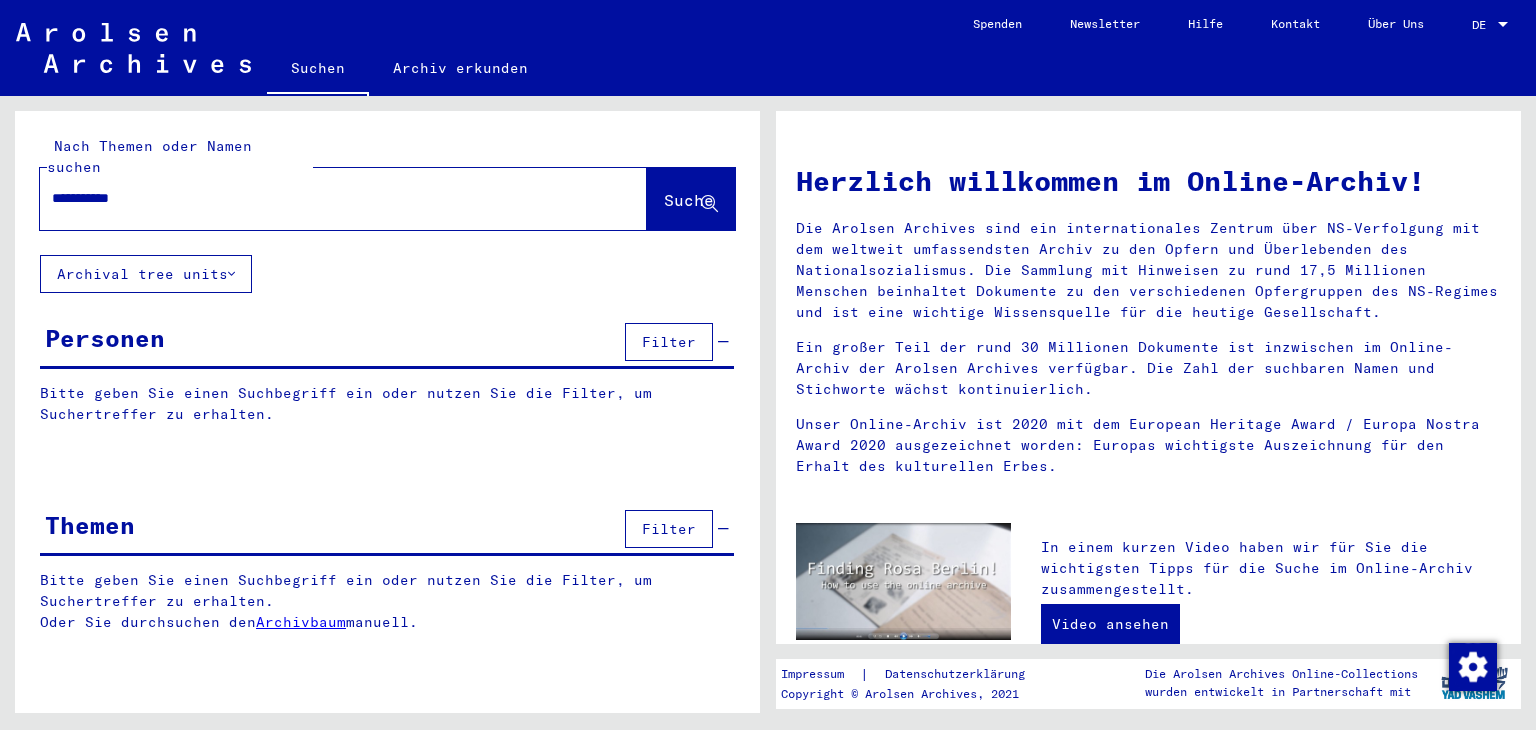 scroll, scrollTop: 0, scrollLeft: 0, axis: both 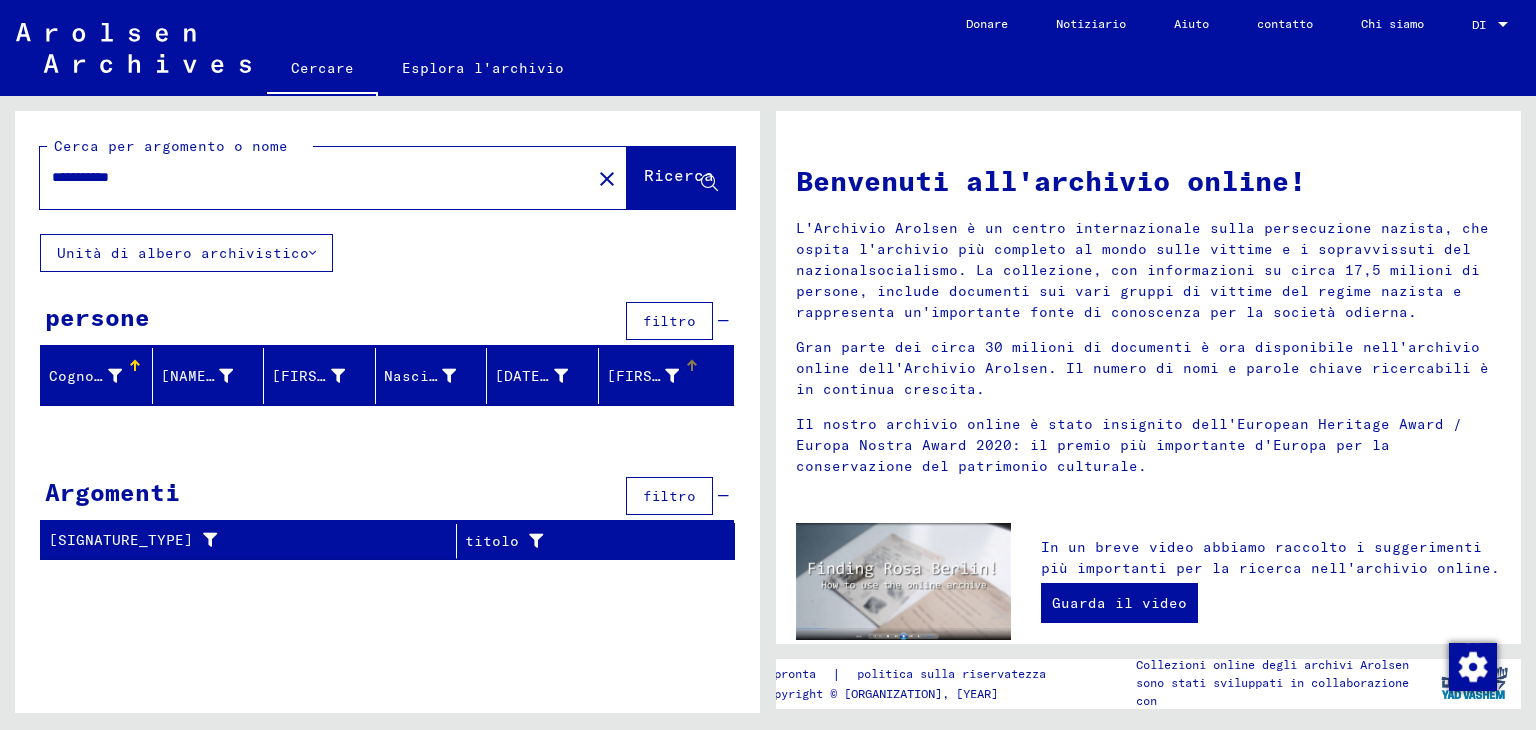 click on "[FIRST] n." at bounding box center (652, 376) 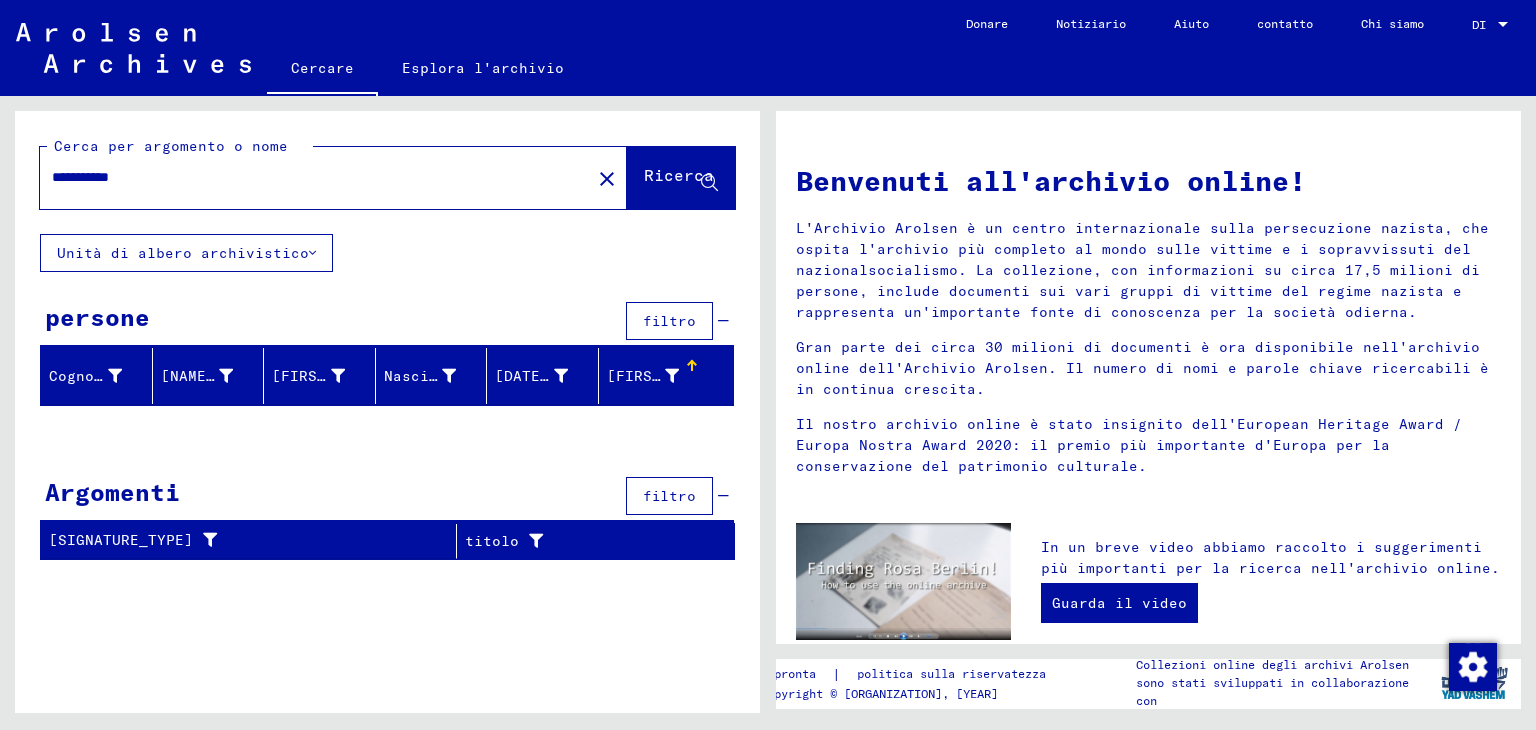 click on "Unità di albero archivistico" 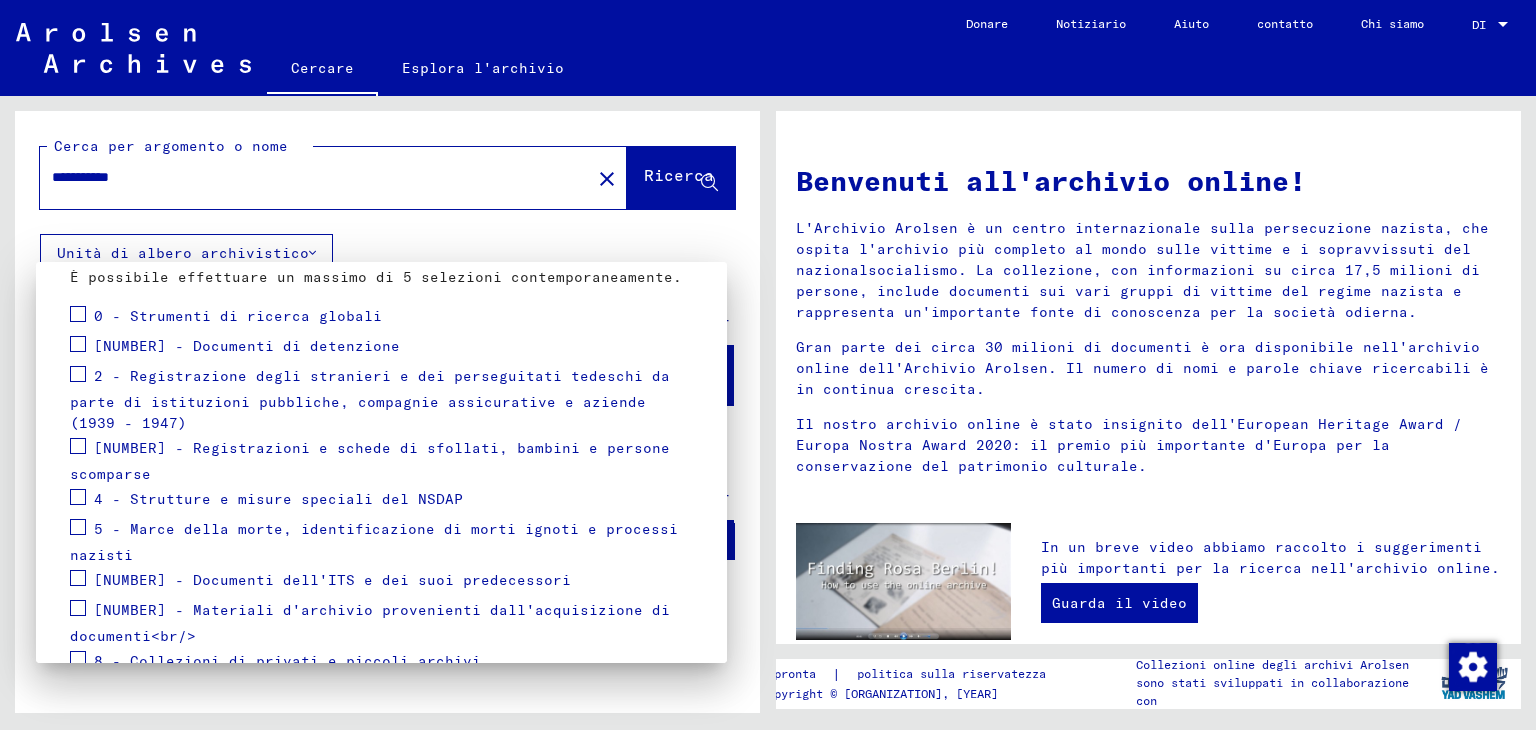 scroll, scrollTop: 247, scrollLeft: 0, axis: vertical 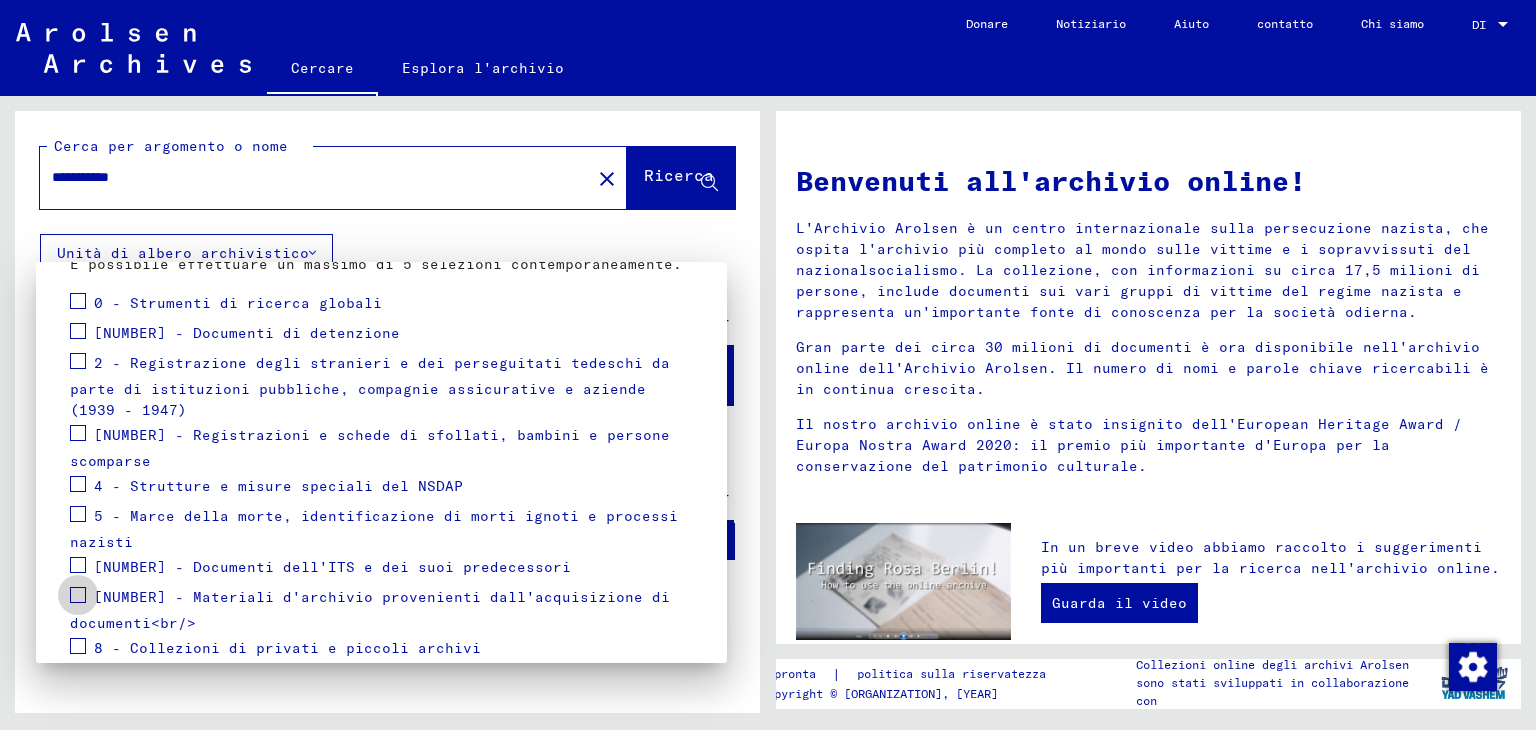 click at bounding box center [78, 595] 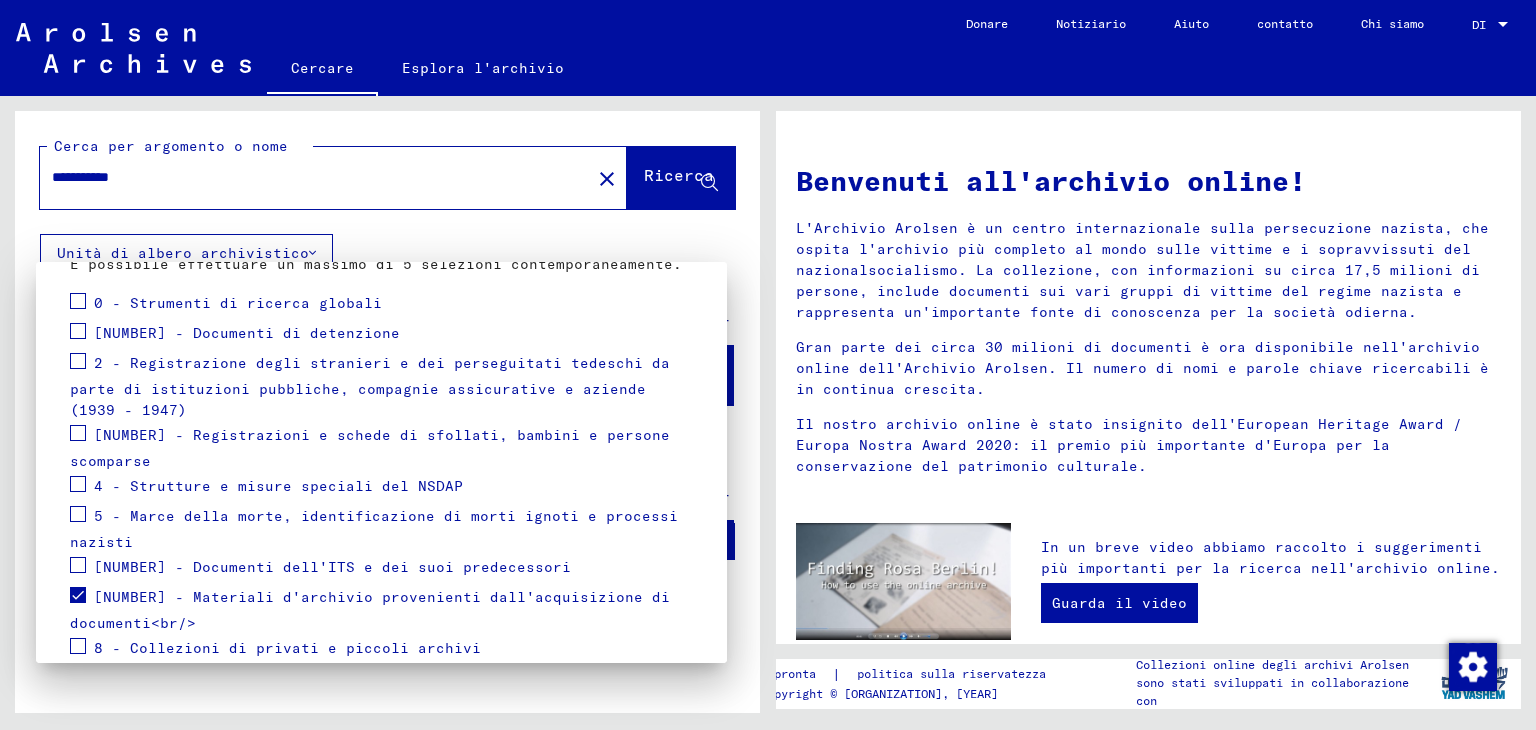 scroll, scrollTop: 312, scrollLeft: 0, axis: vertical 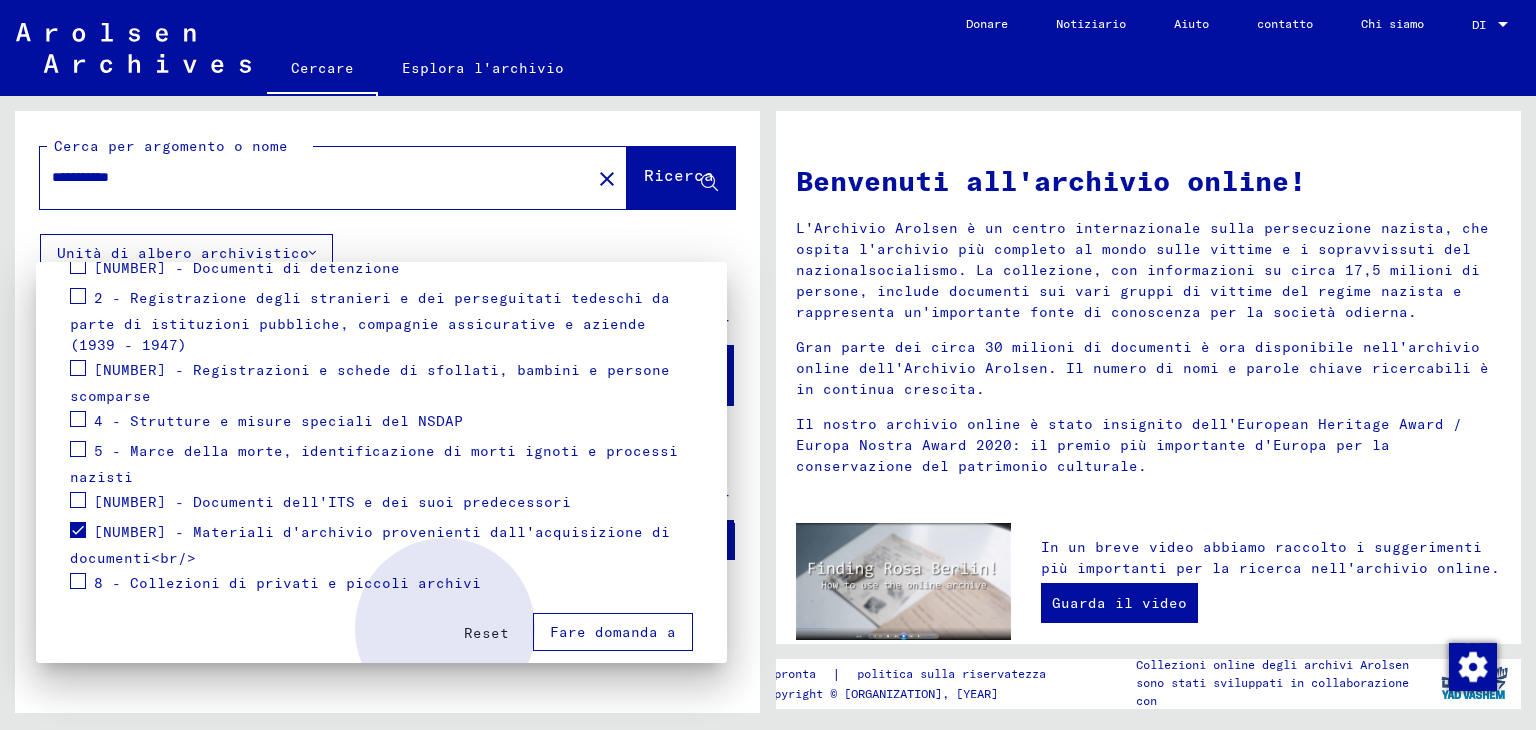 click on "Fare domanda a" at bounding box center (613, 632) 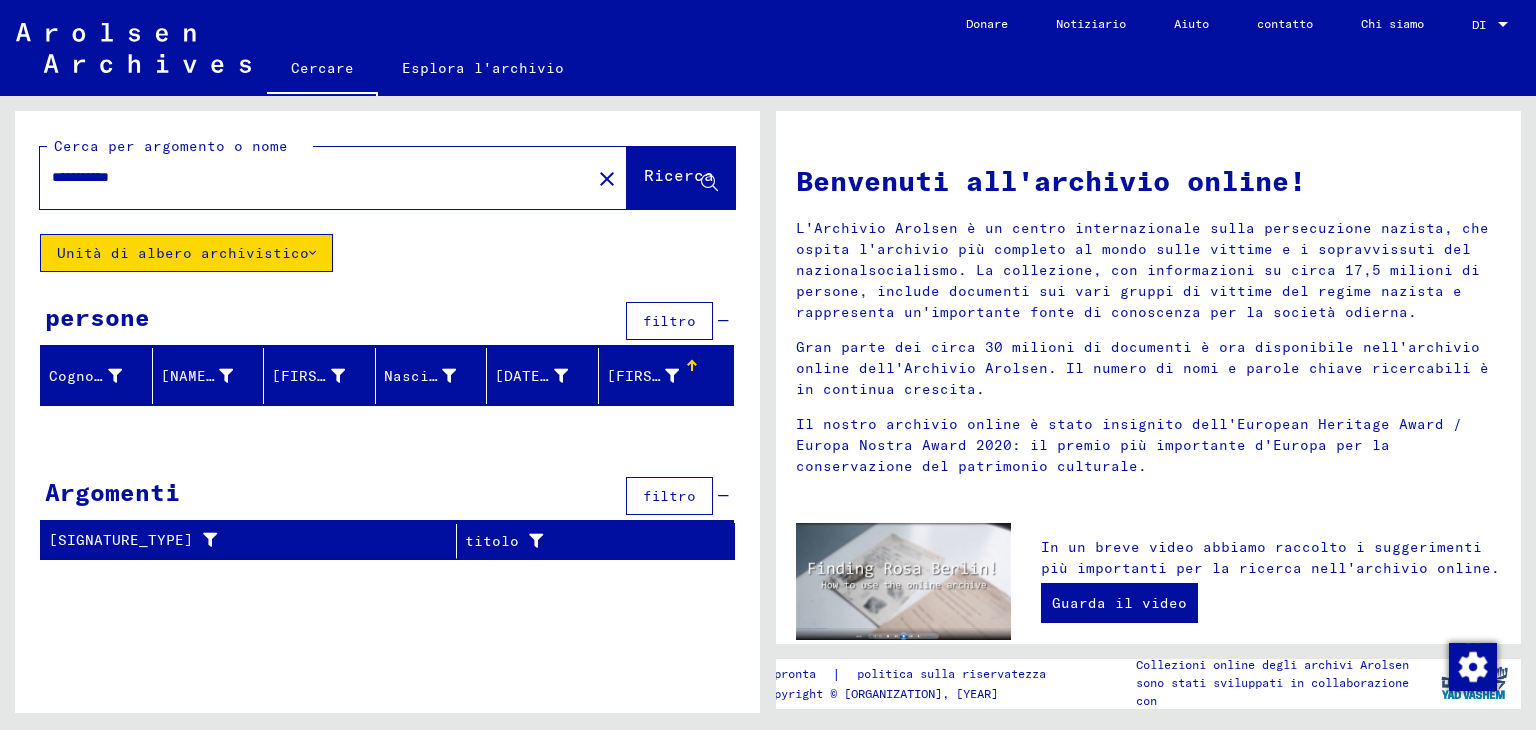 click on "[FIRST] n." at bounding box center [652, 376] 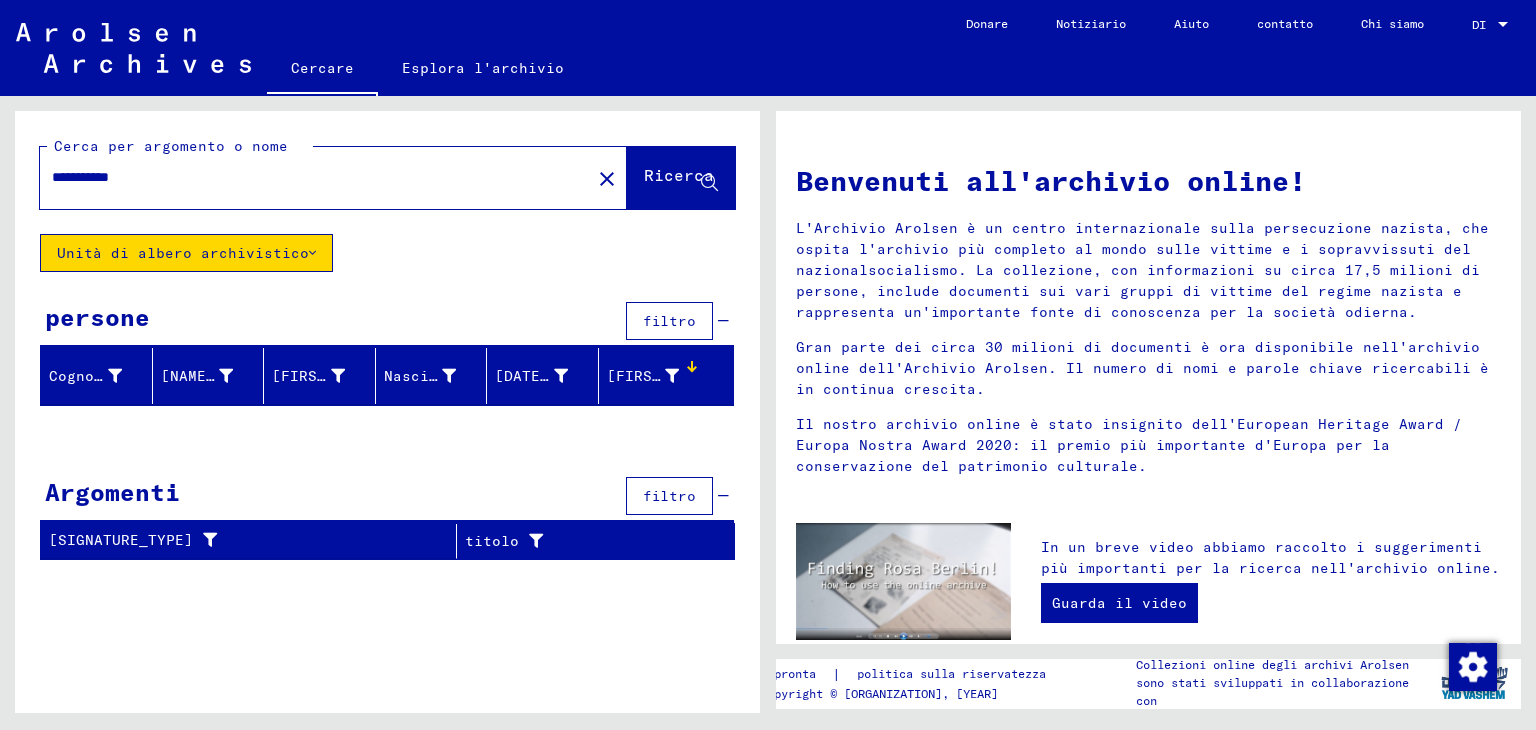 click at bounding box center [692, 371] 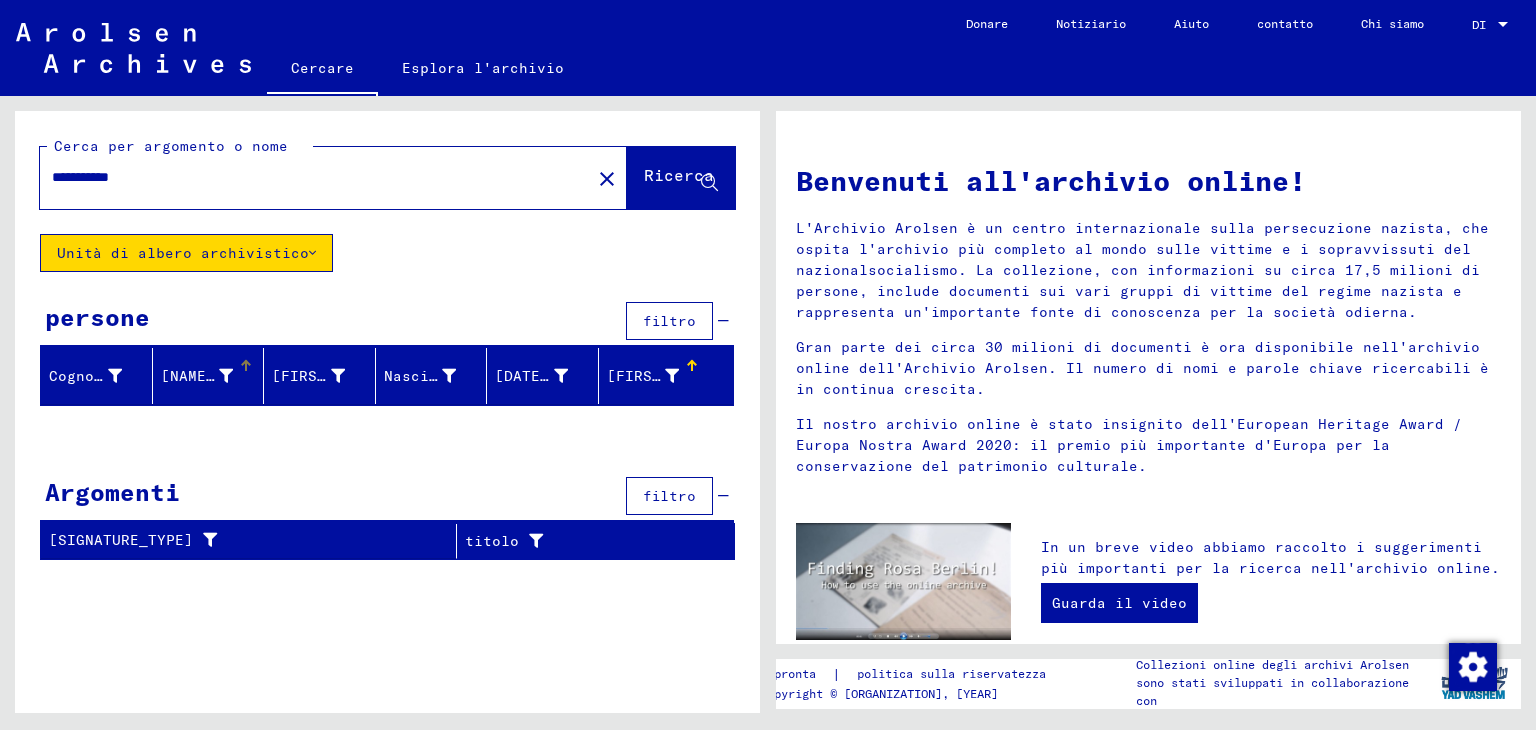 click on "[NAME_TYPE]" at bounding box center [210, 376] 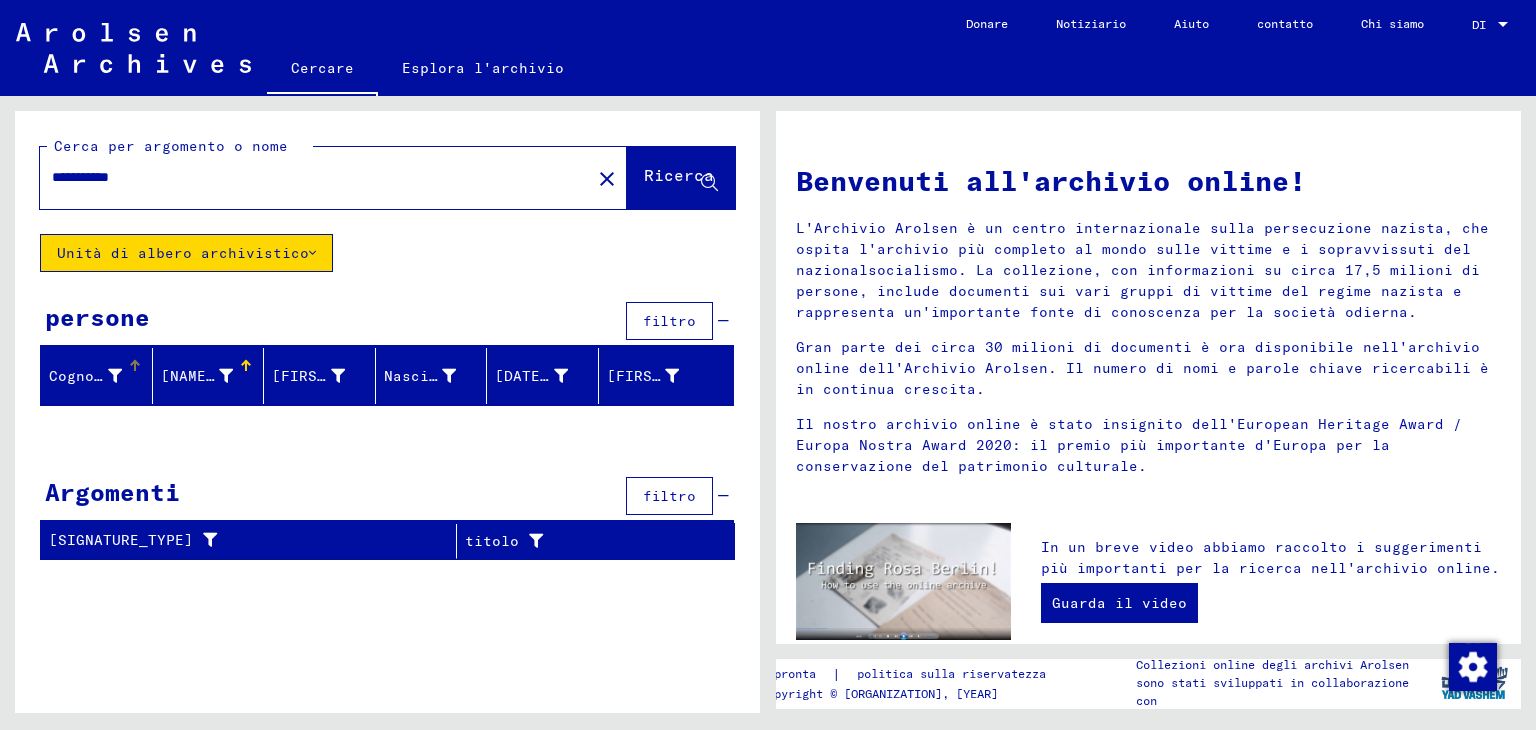click on "Cognome" at bounding box center (80, 376) 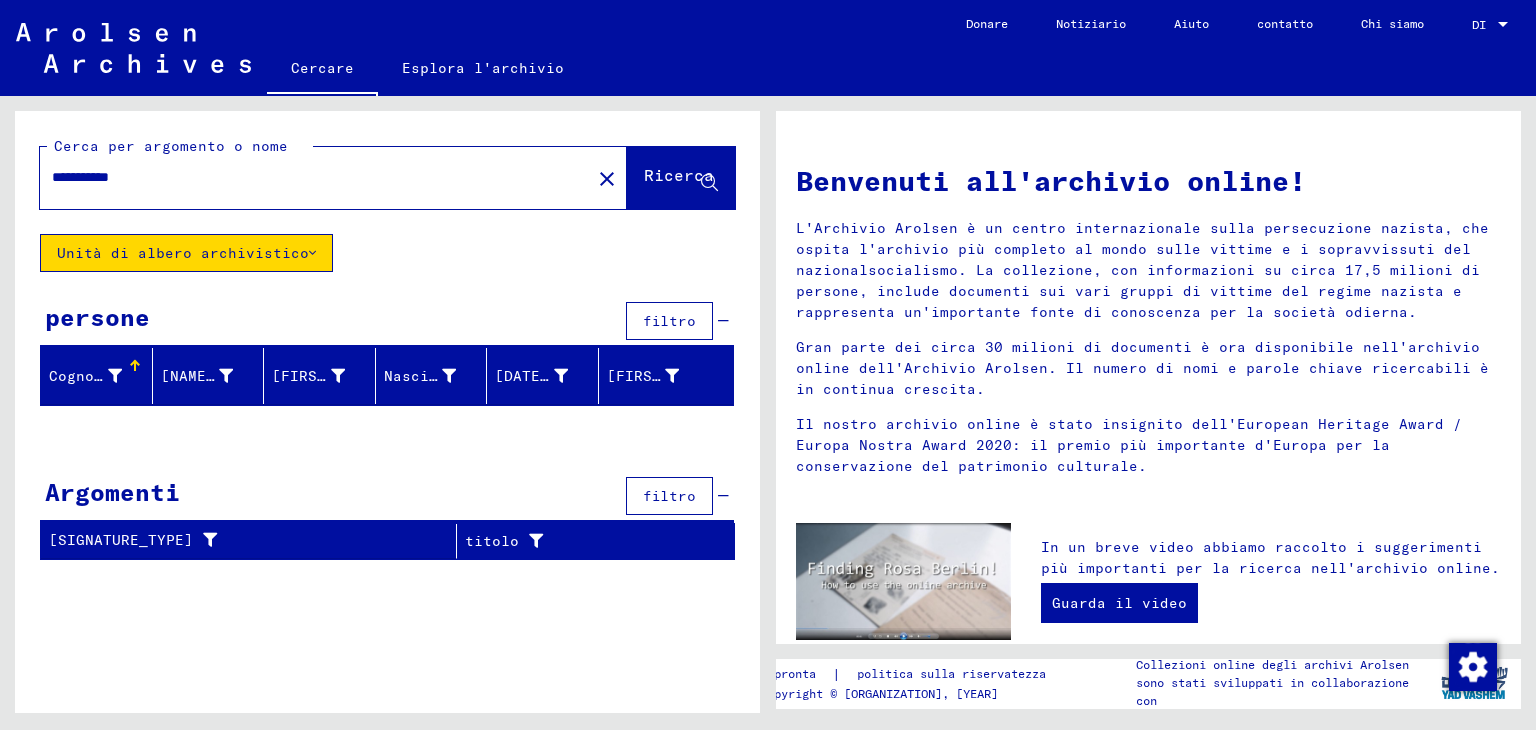 click on "filtro" at bounding box center [669, 321] 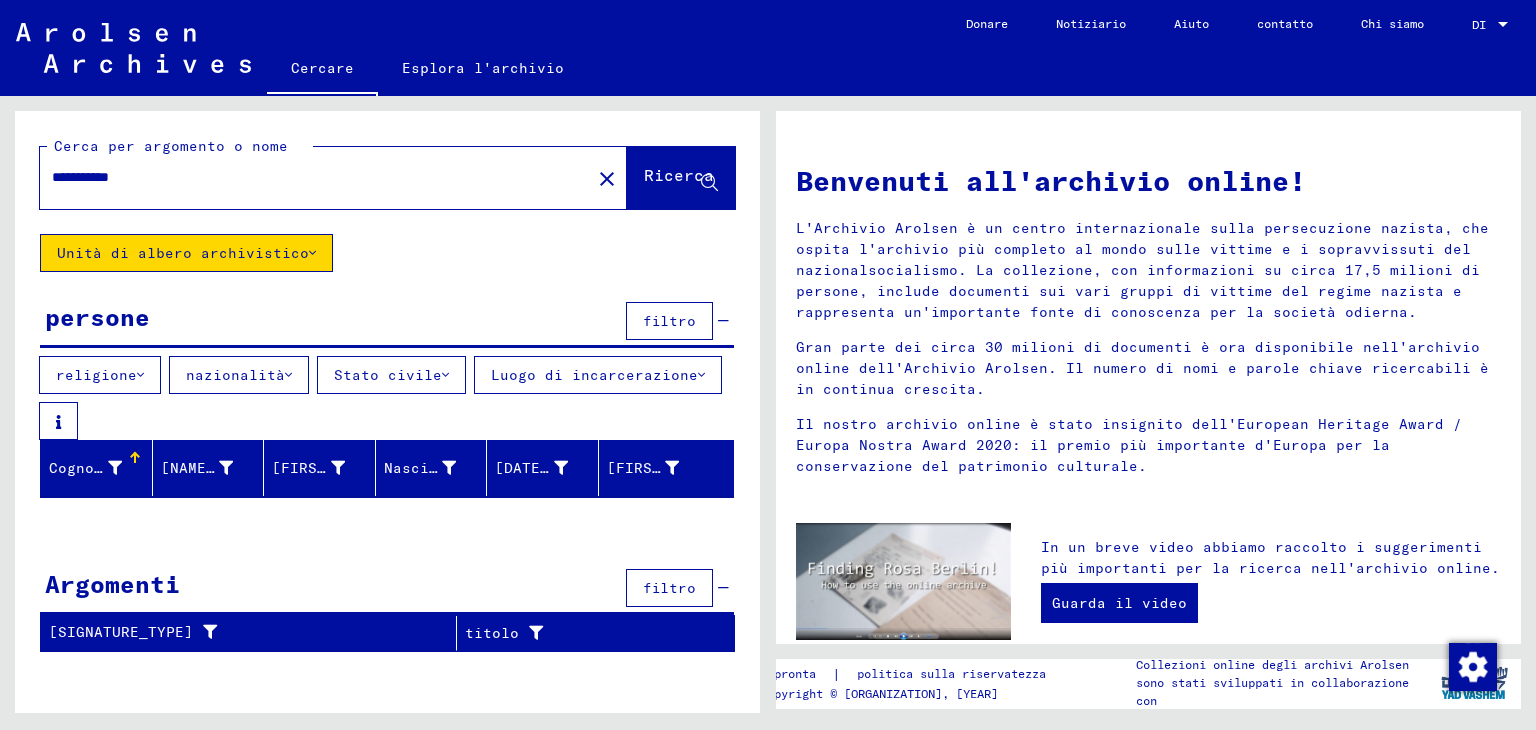 click on "nazionalità" at bounding box center (239, 375) 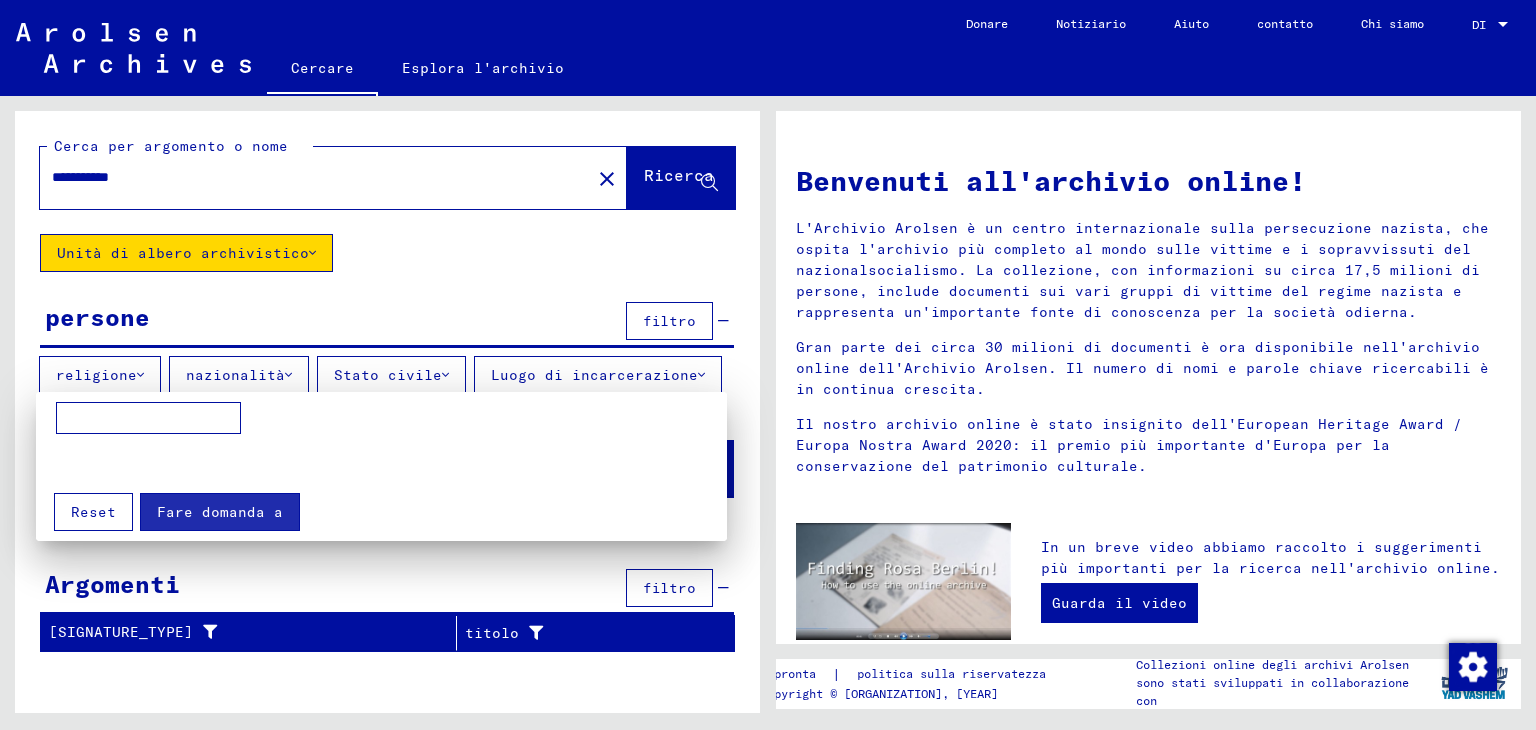 click at bounding box center (148, 418) 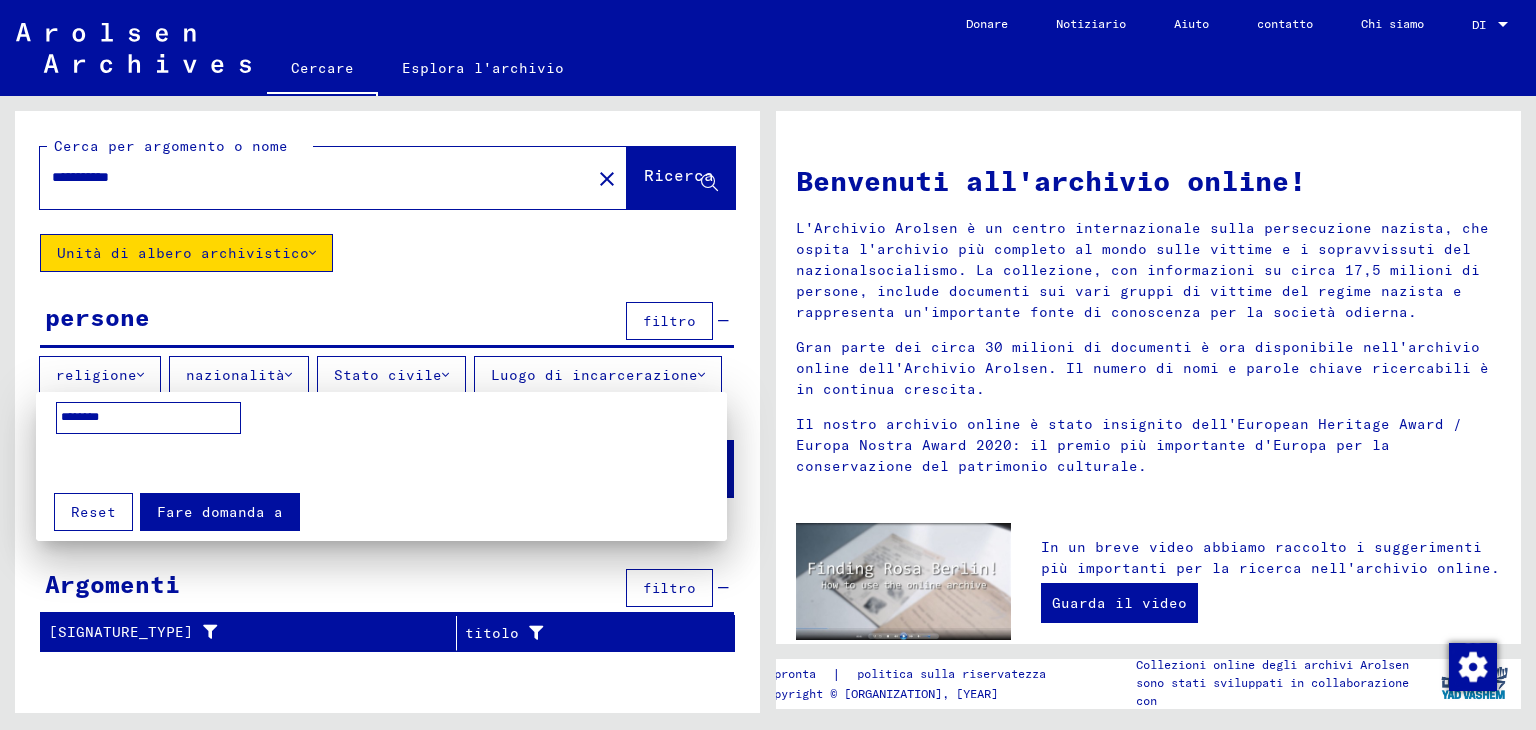 type on "********" 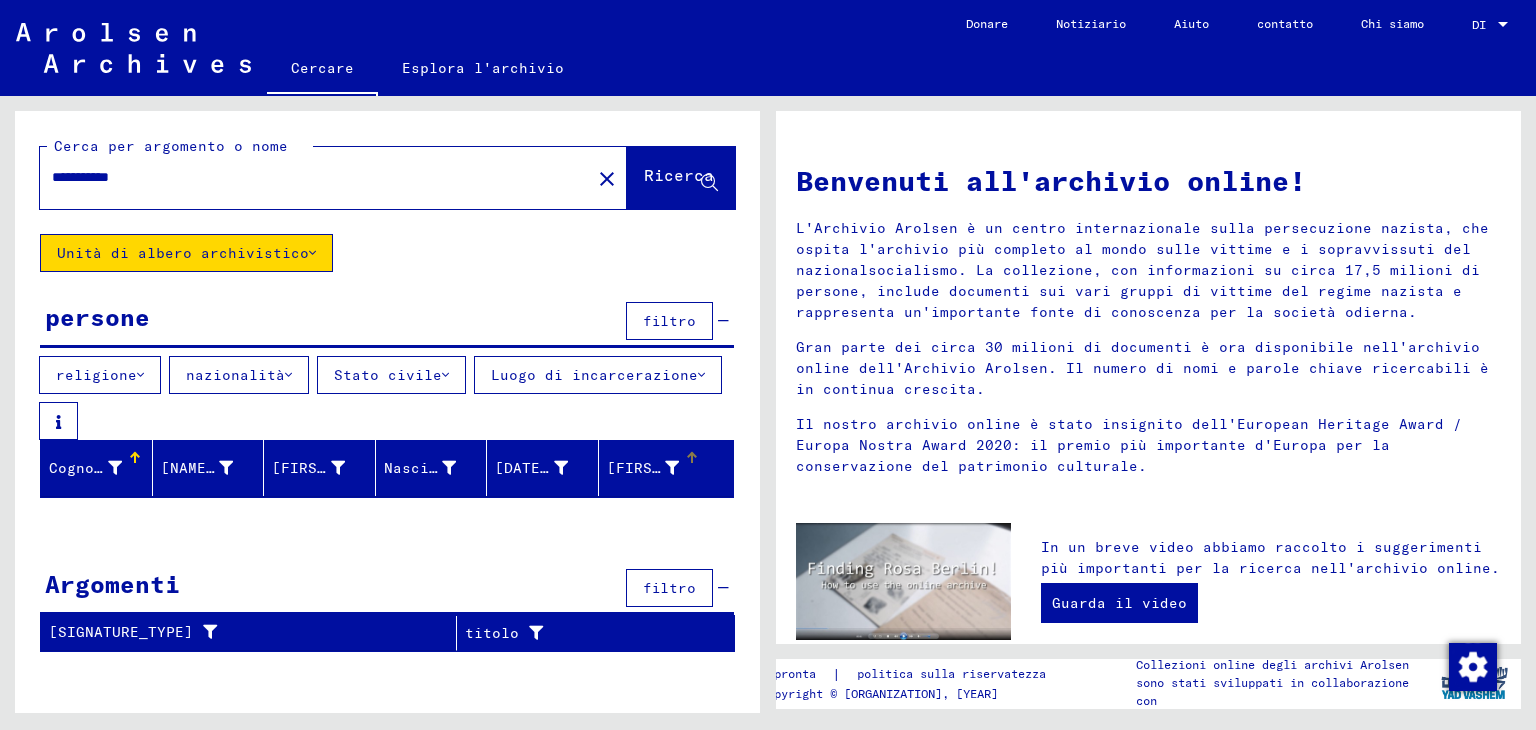 type 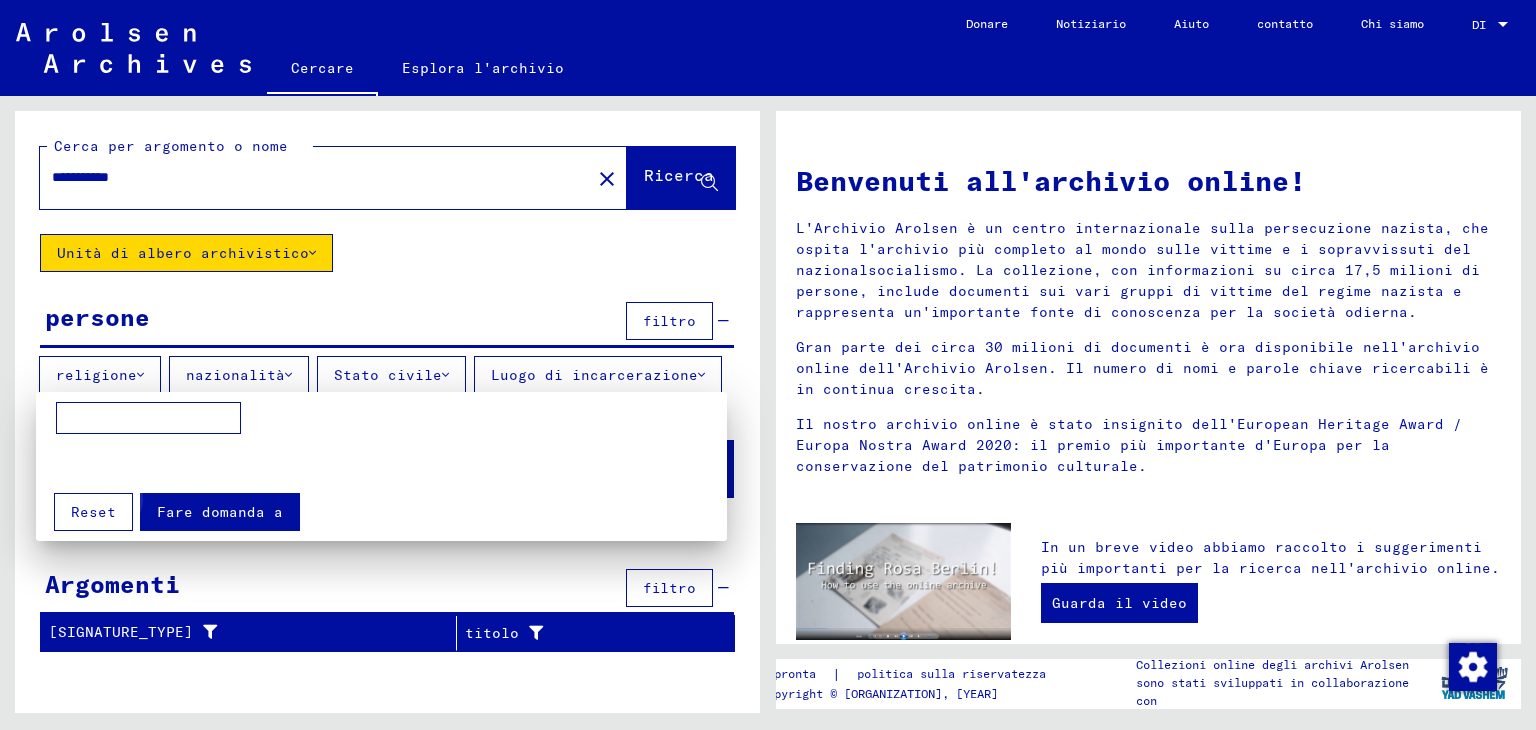click on "Fare domanda a" at bounding box center (220, 512) 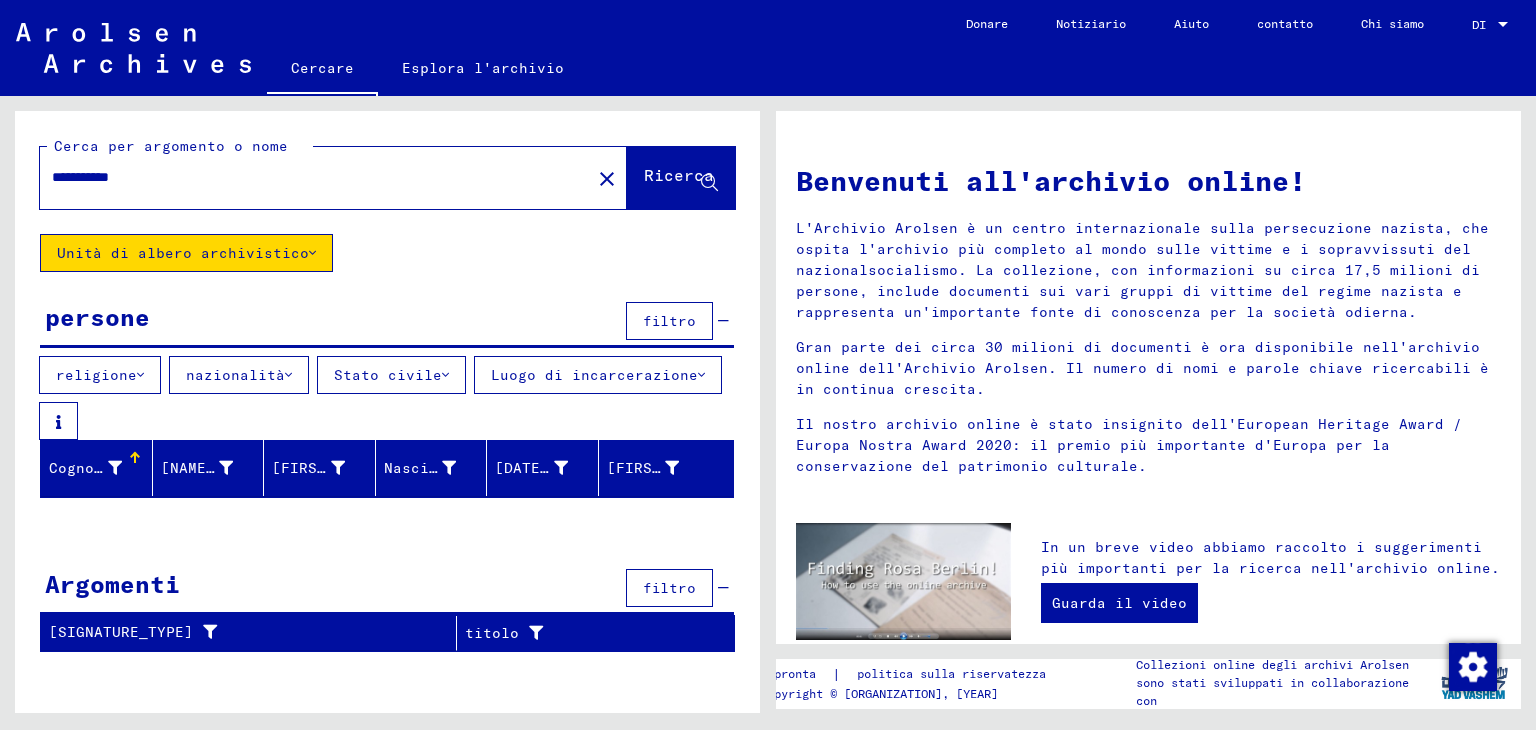 click on "**********" at bounding box center (309, 177) 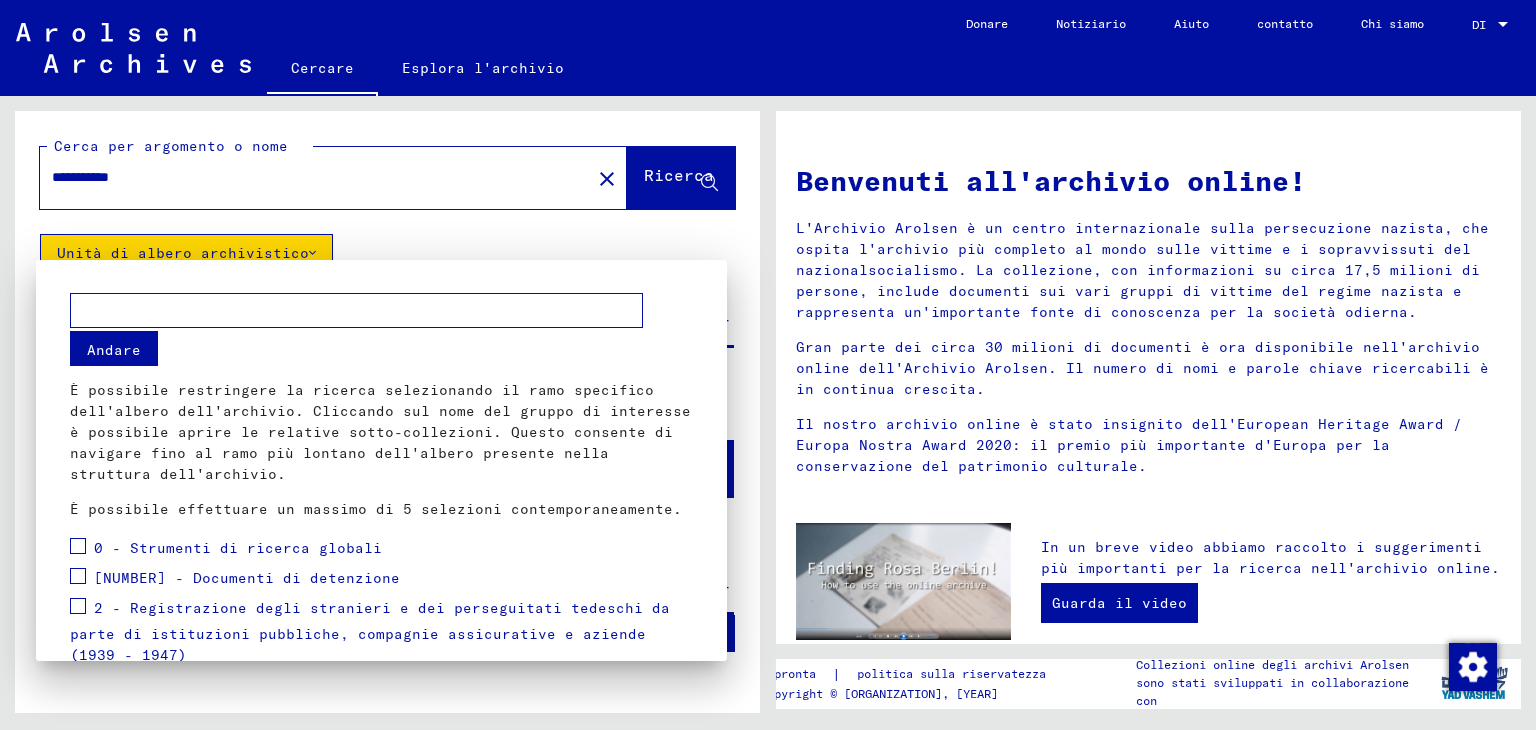 click at bounding box center [78, 546] 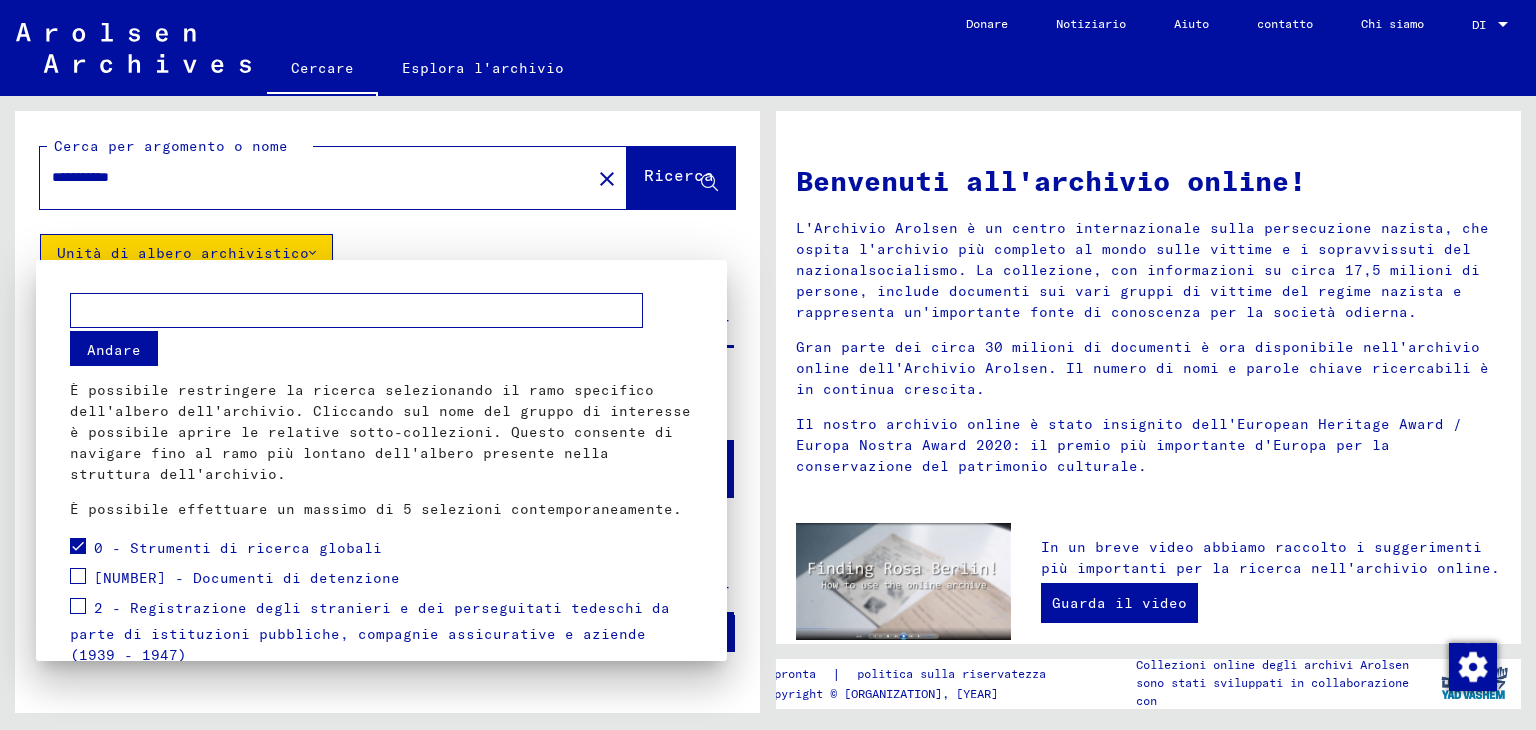 click at bounding box center (768, 365) 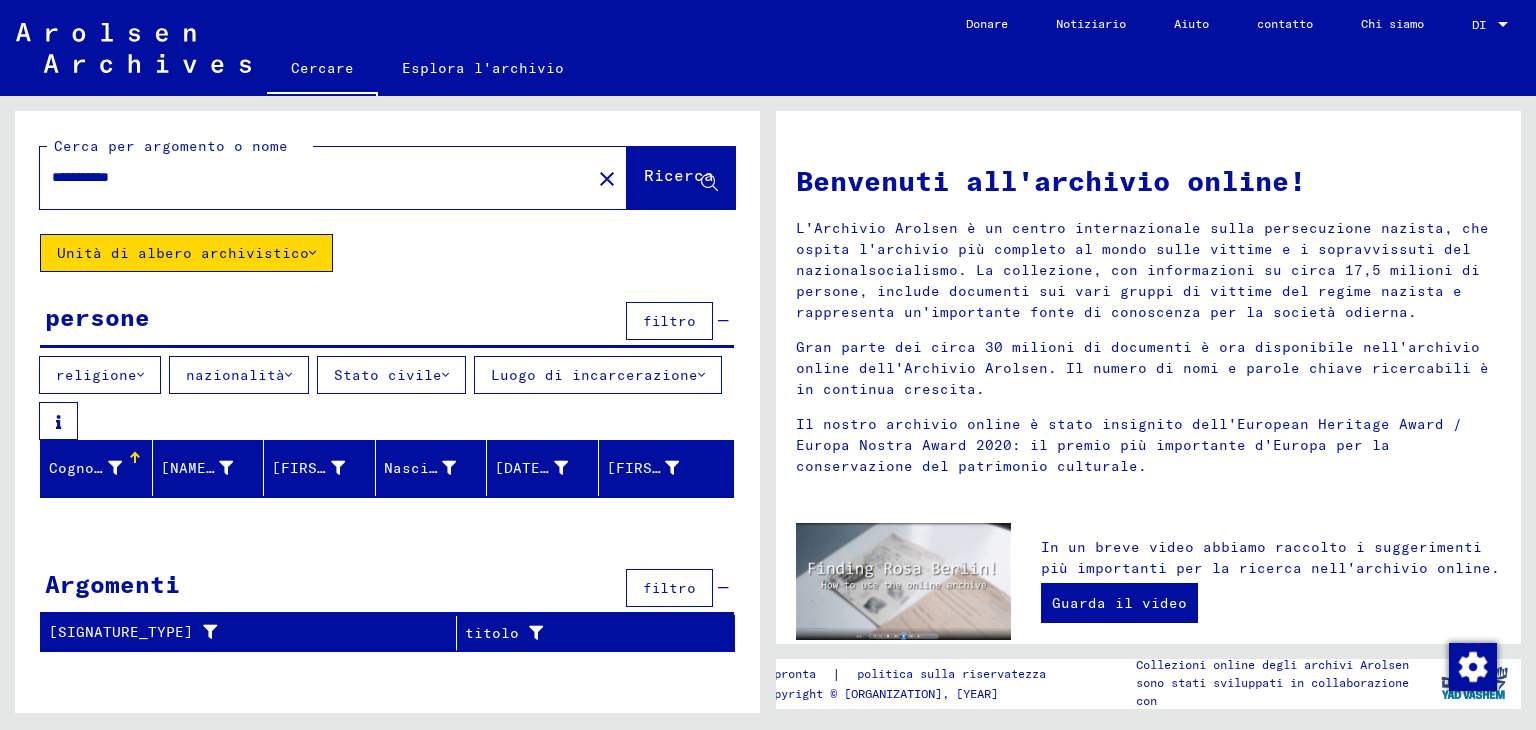 click on "Ricerca" 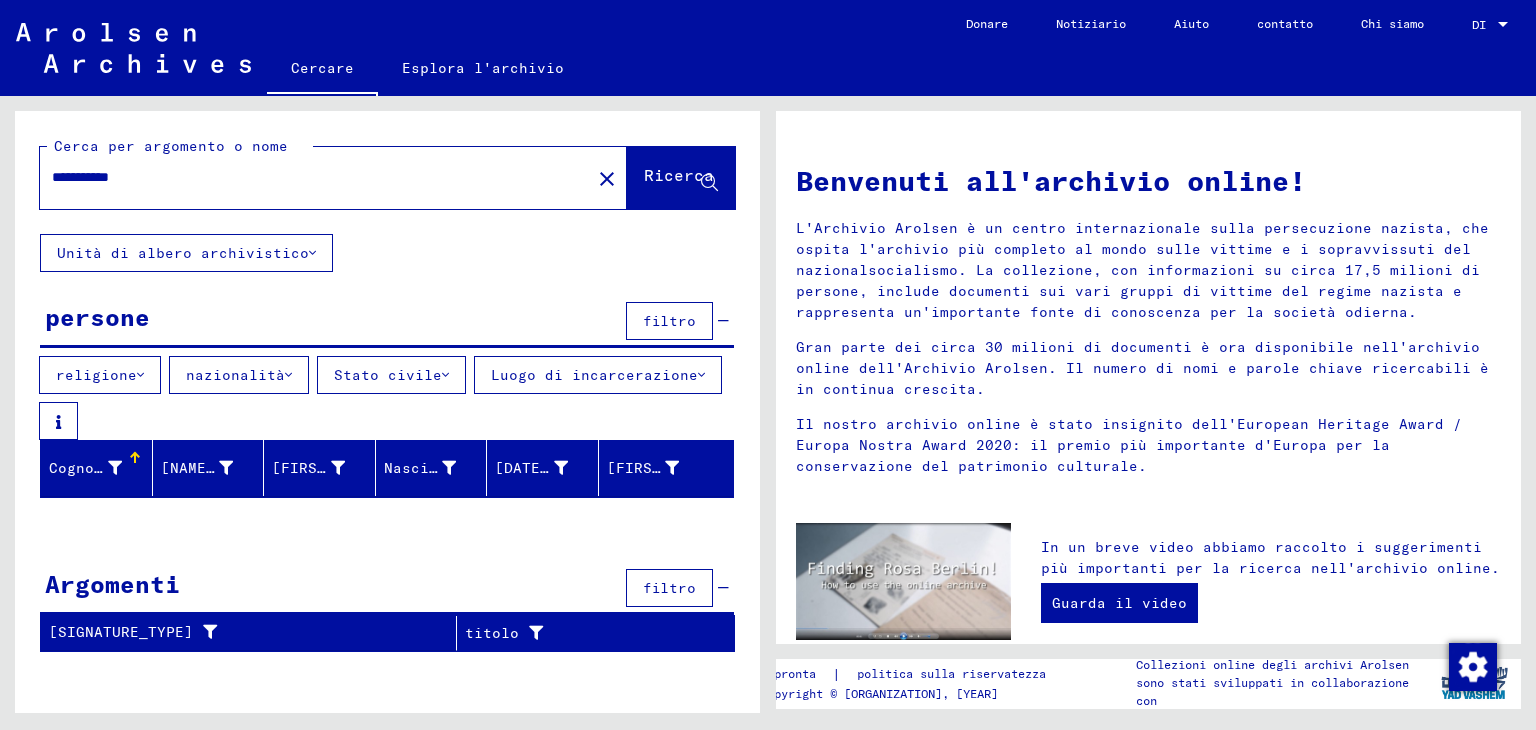 click on "Unità di albero archivistico" 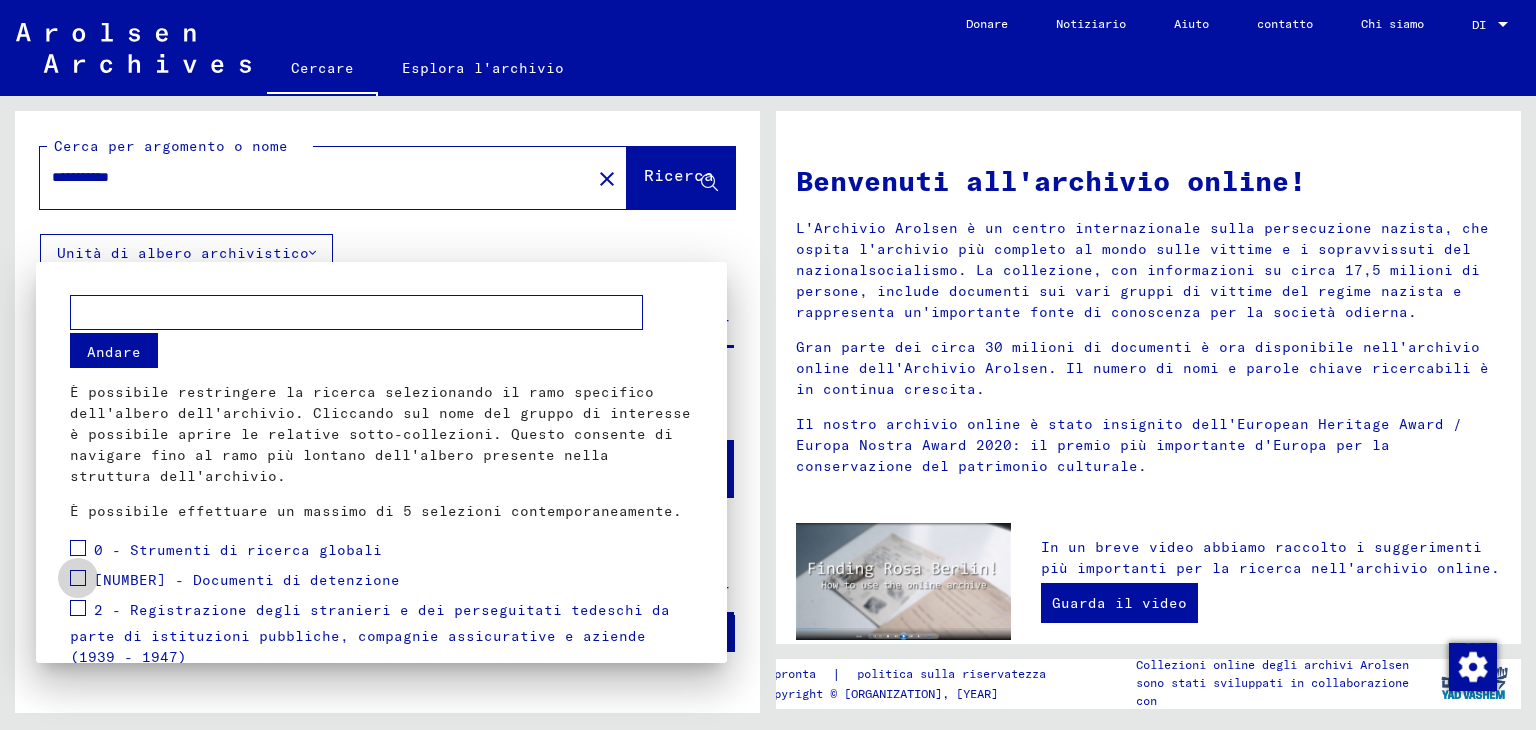 click at bounding box center (78, 578) 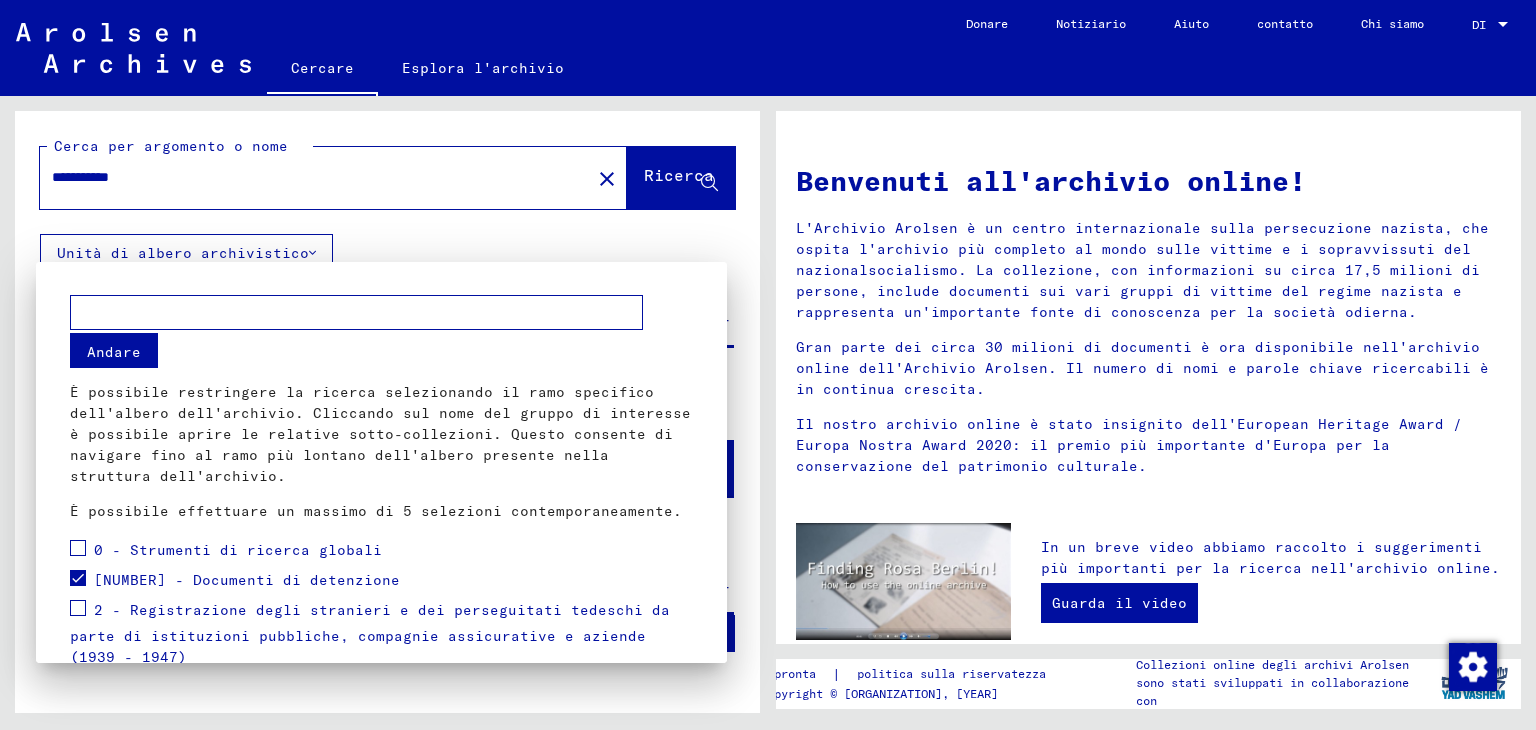 click on "Andare" at bounding box center (114, 352) 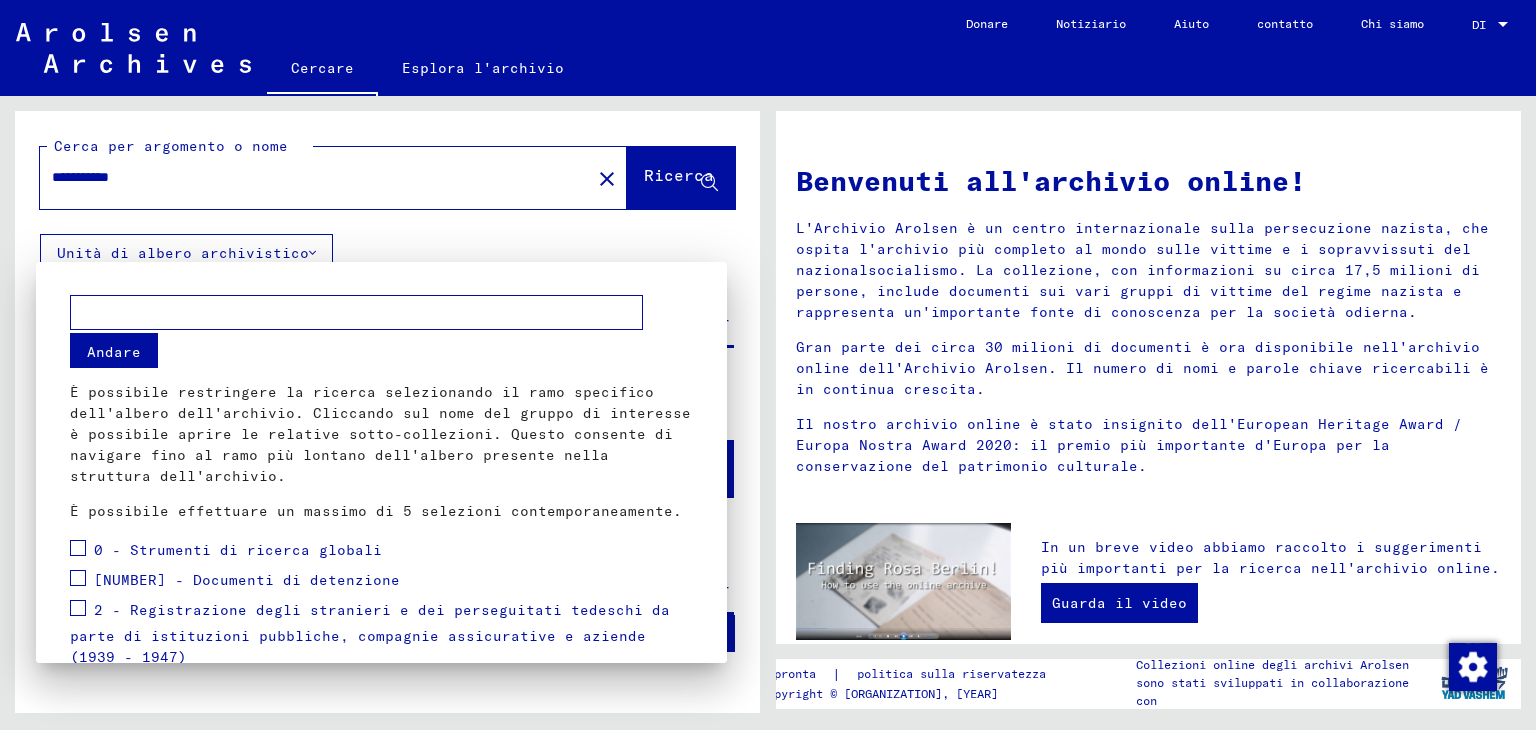 click at bounding box center [78, 578] 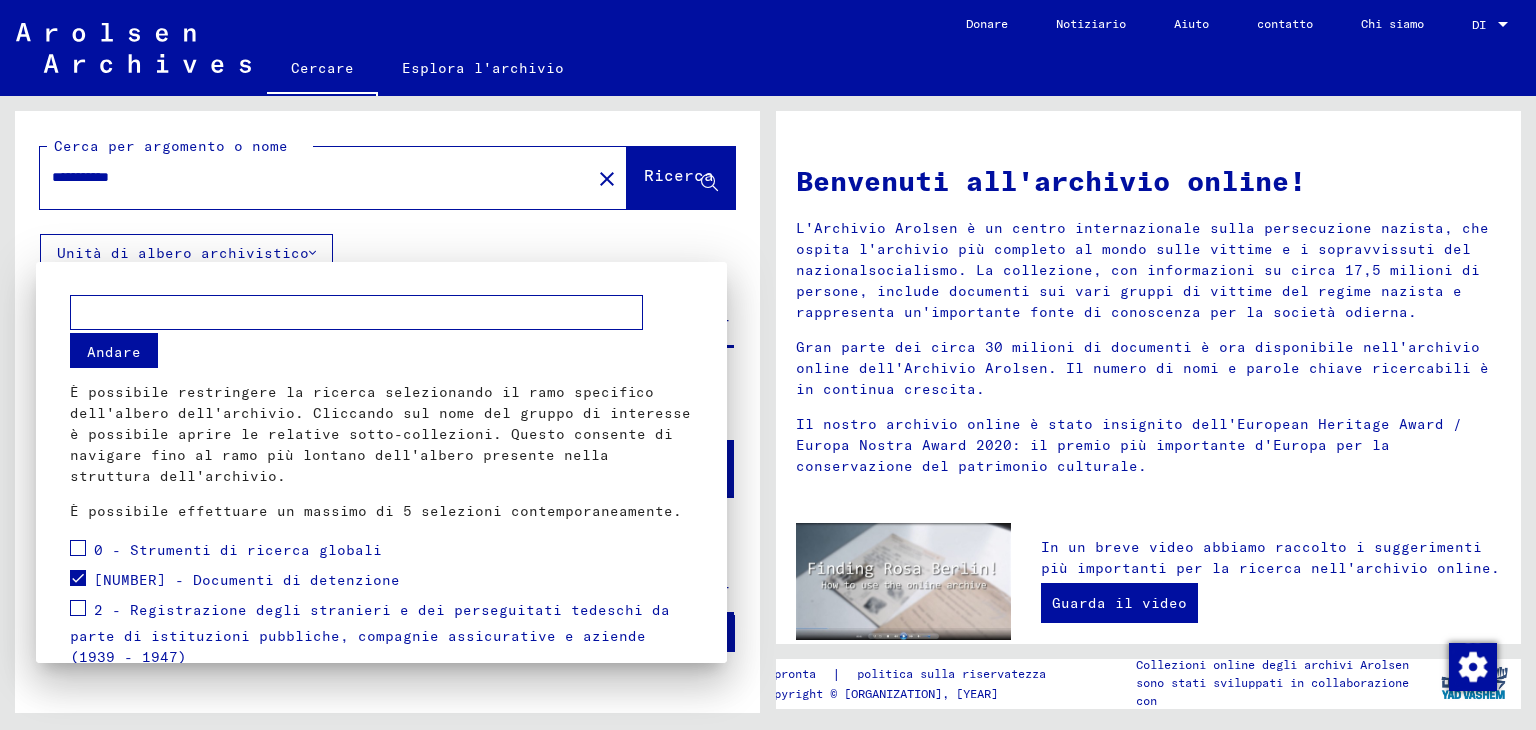 click at bounding box center (768, 365) 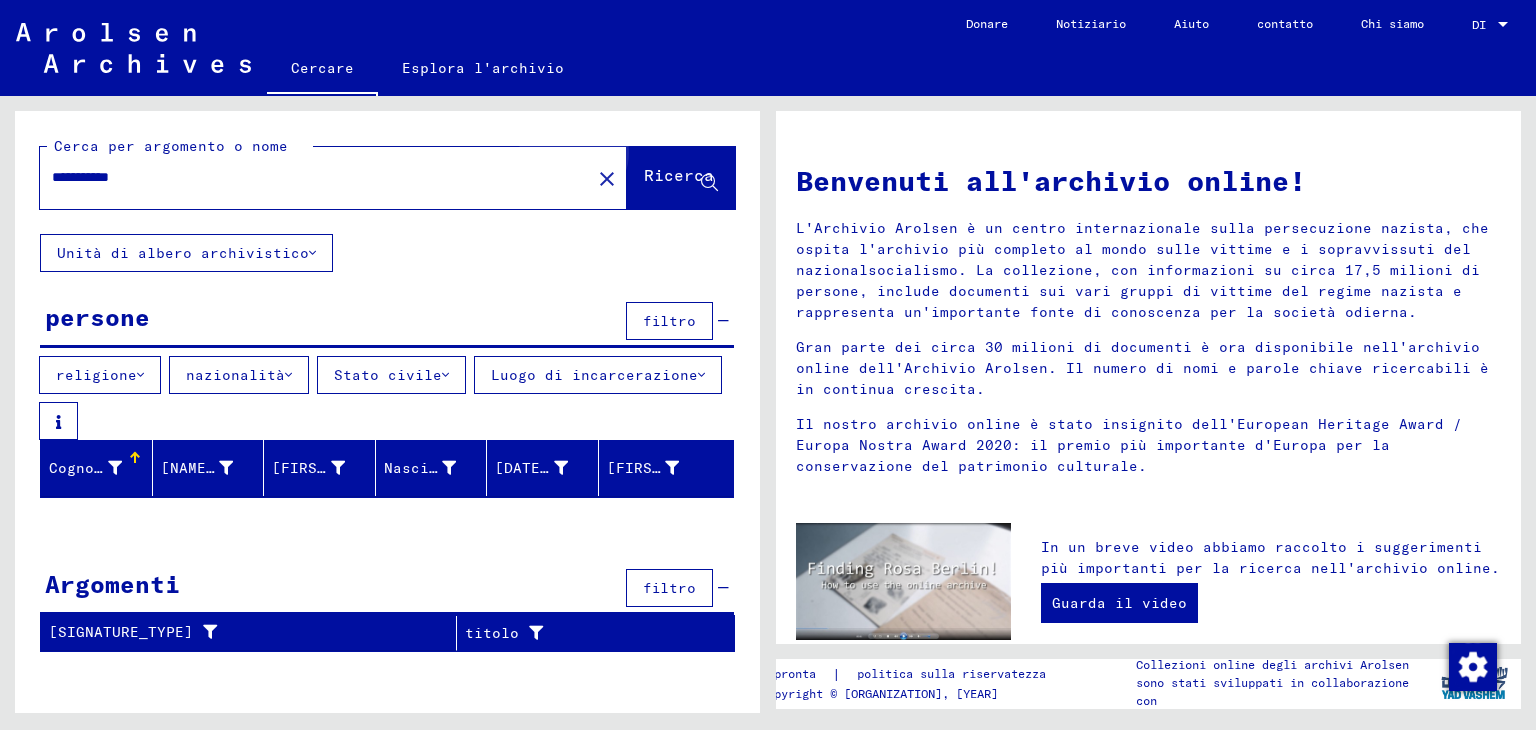 click on "Ricerca" 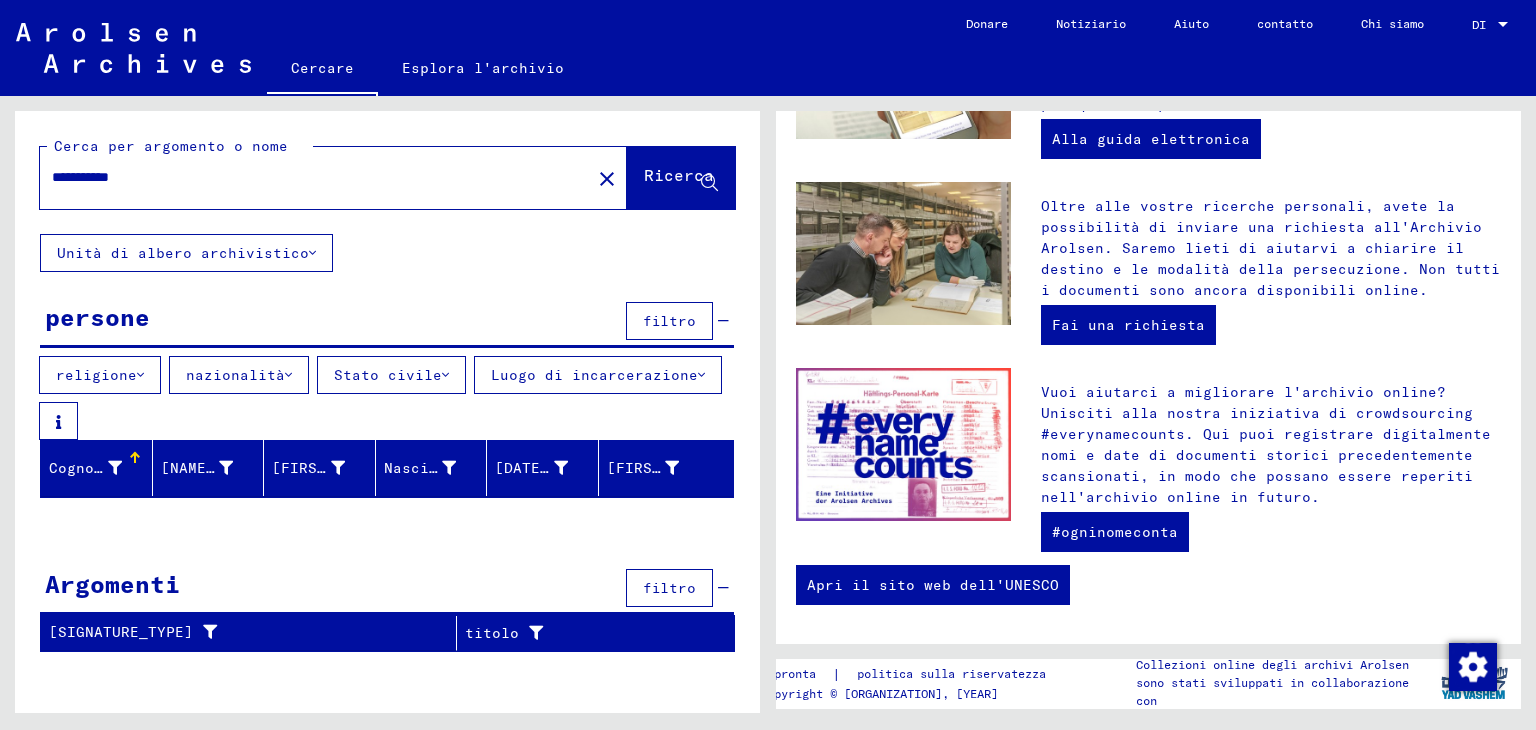 scroll, scrollTop: 0, scrollLeft: 0, axis: both 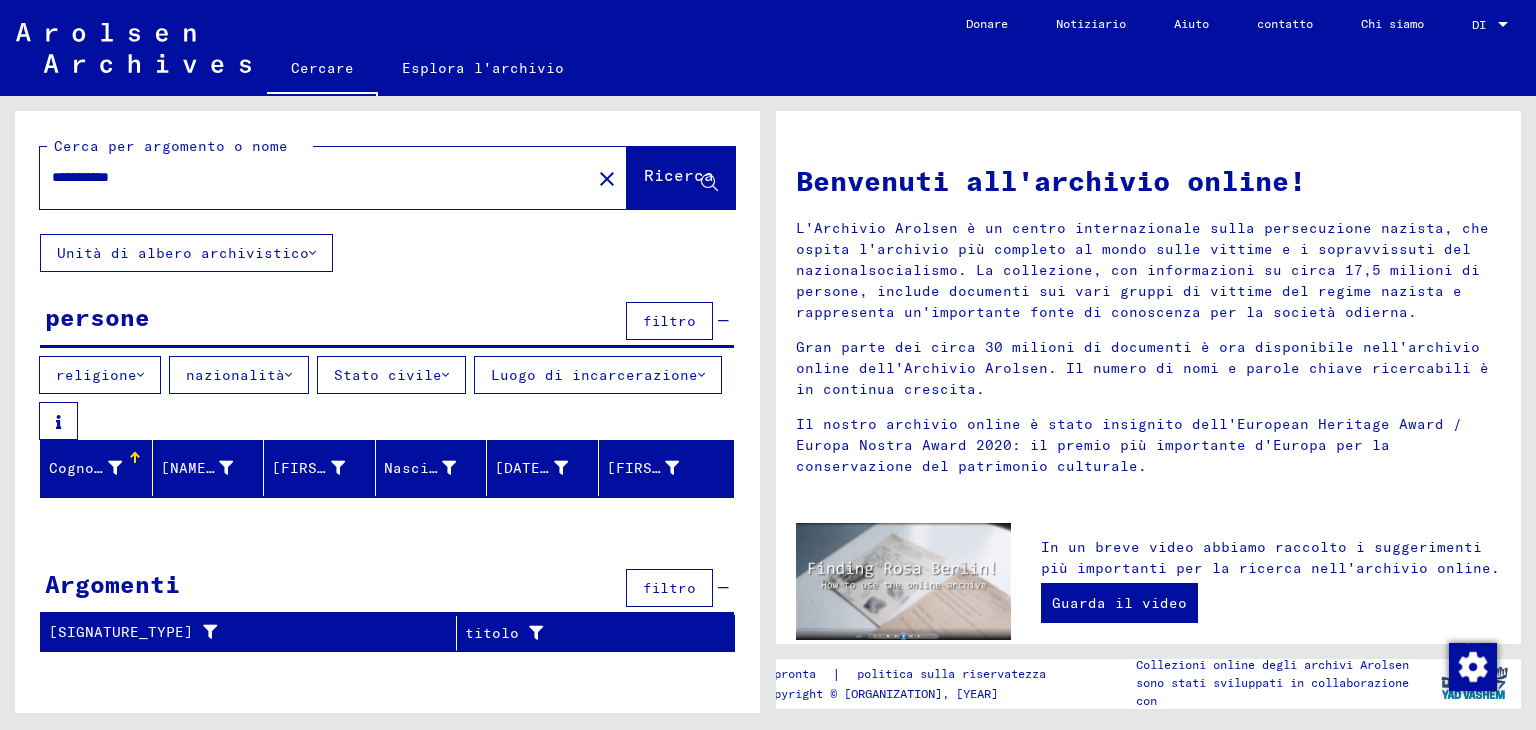 click on "**********" at bounding box center [309, 177] 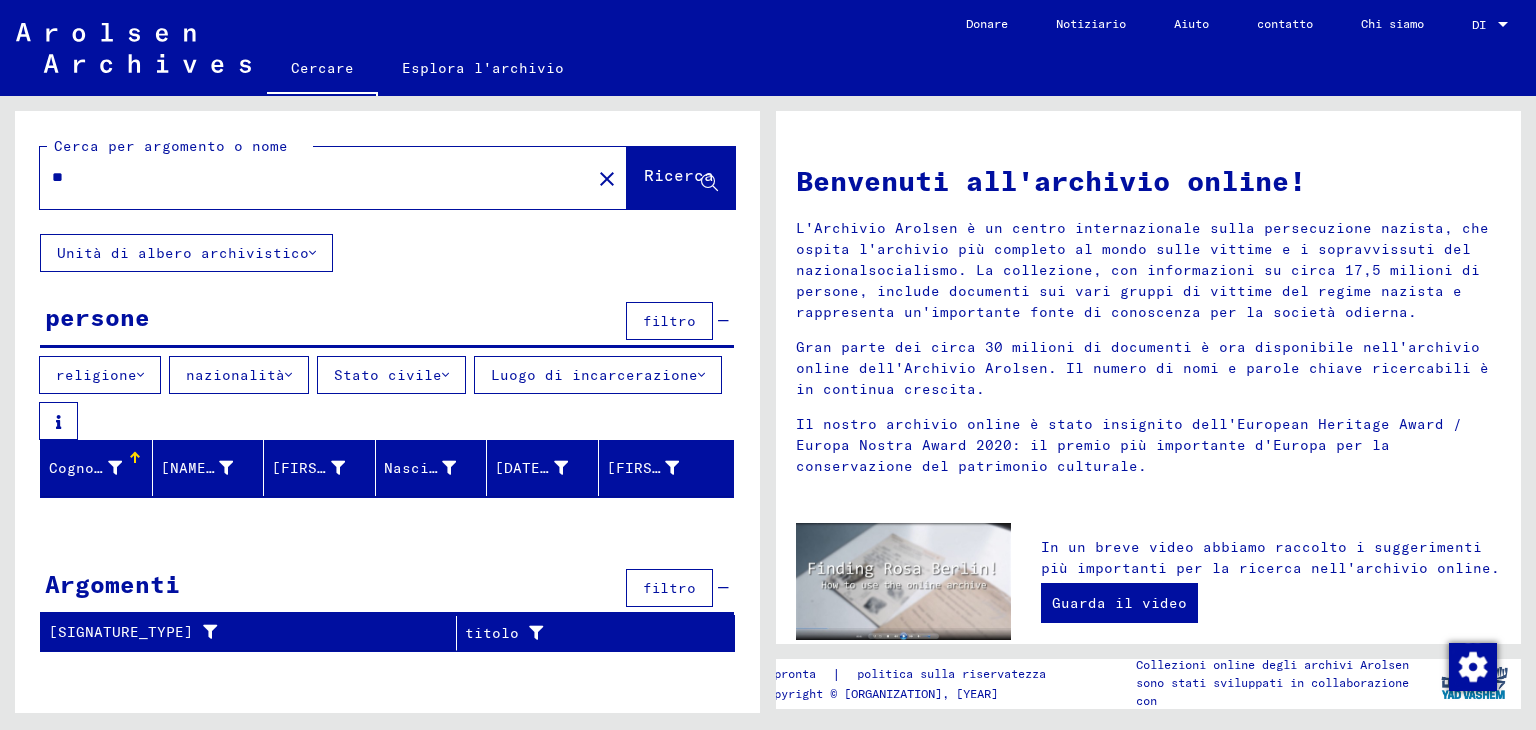 type on "*" 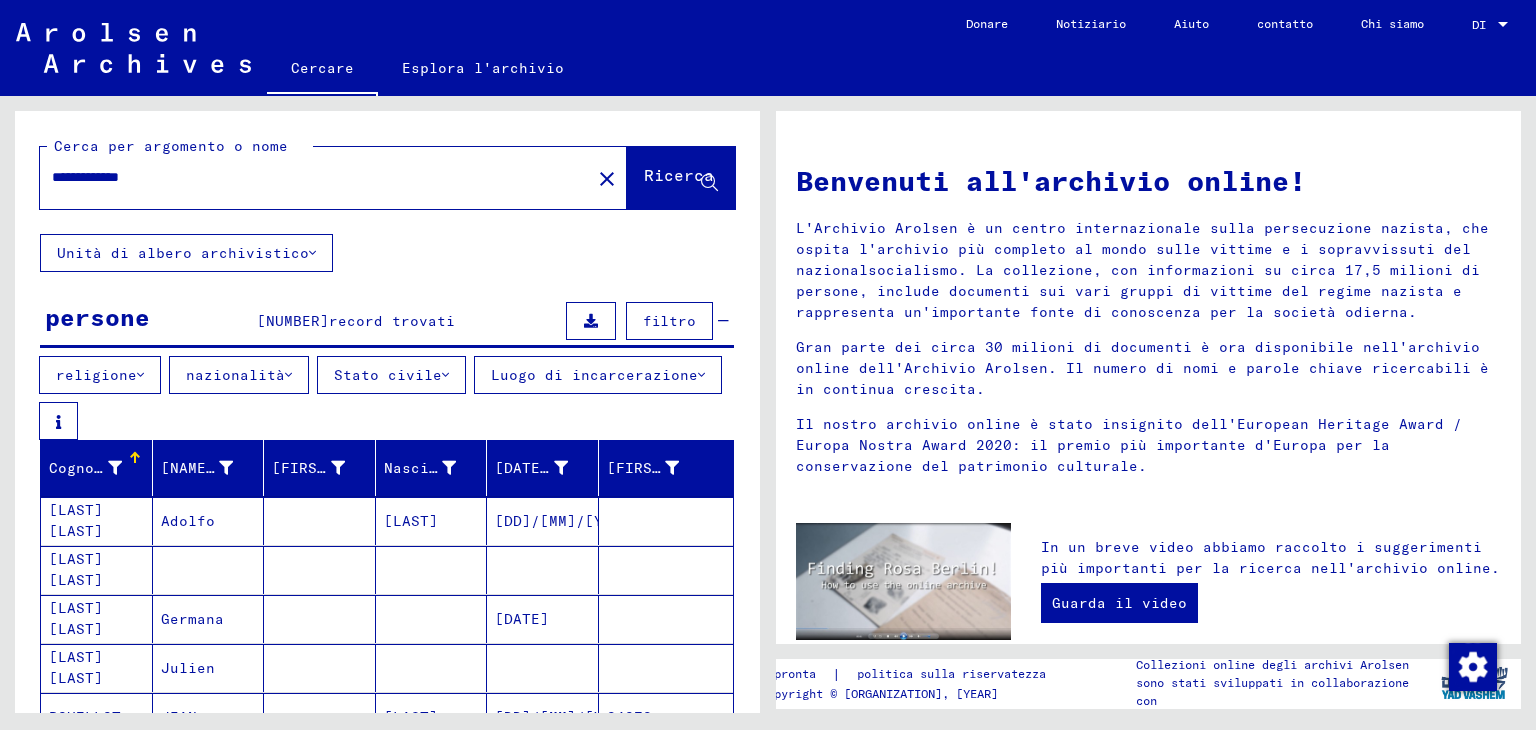 type on "**********" 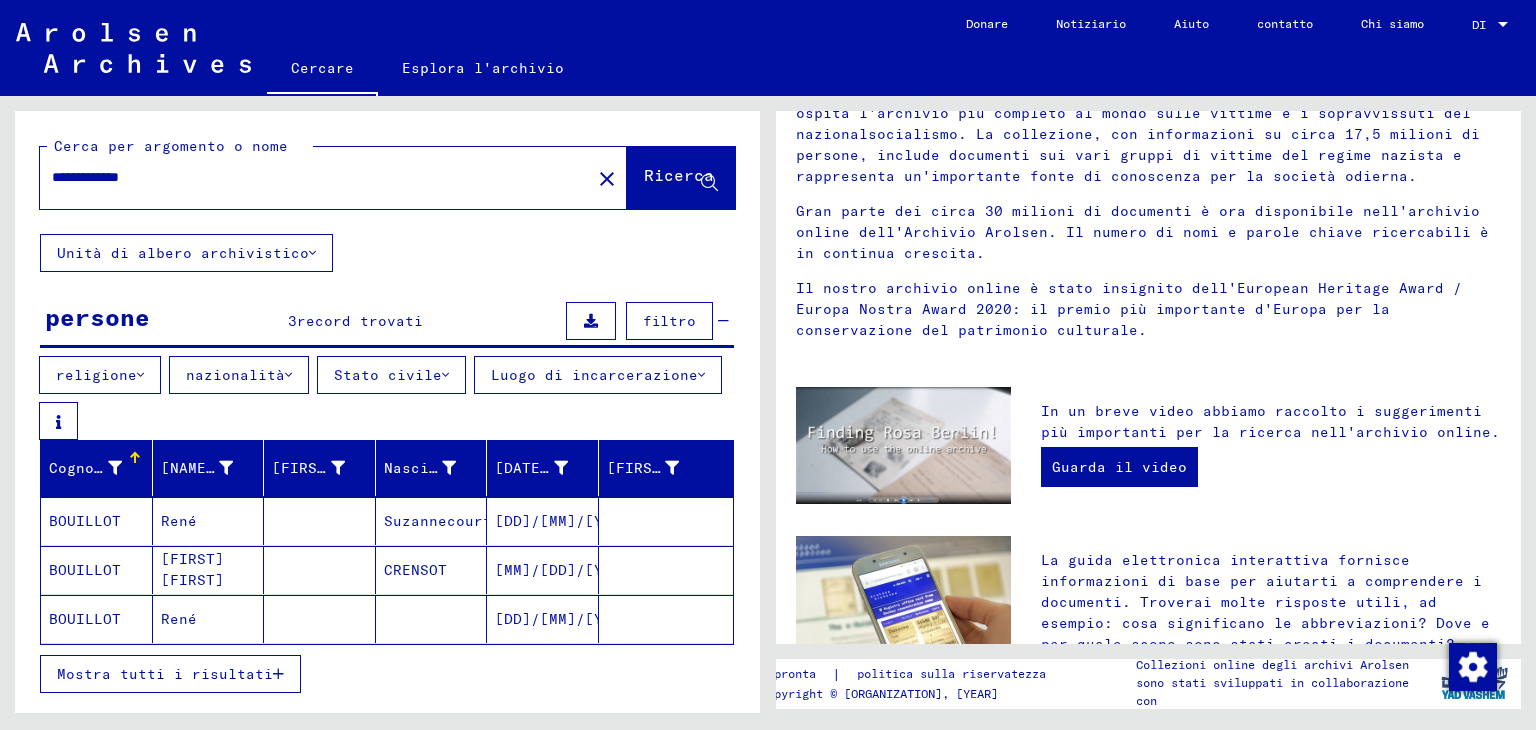scroll, scrollTop: 140, scrollLeft: 0, axis: vertical 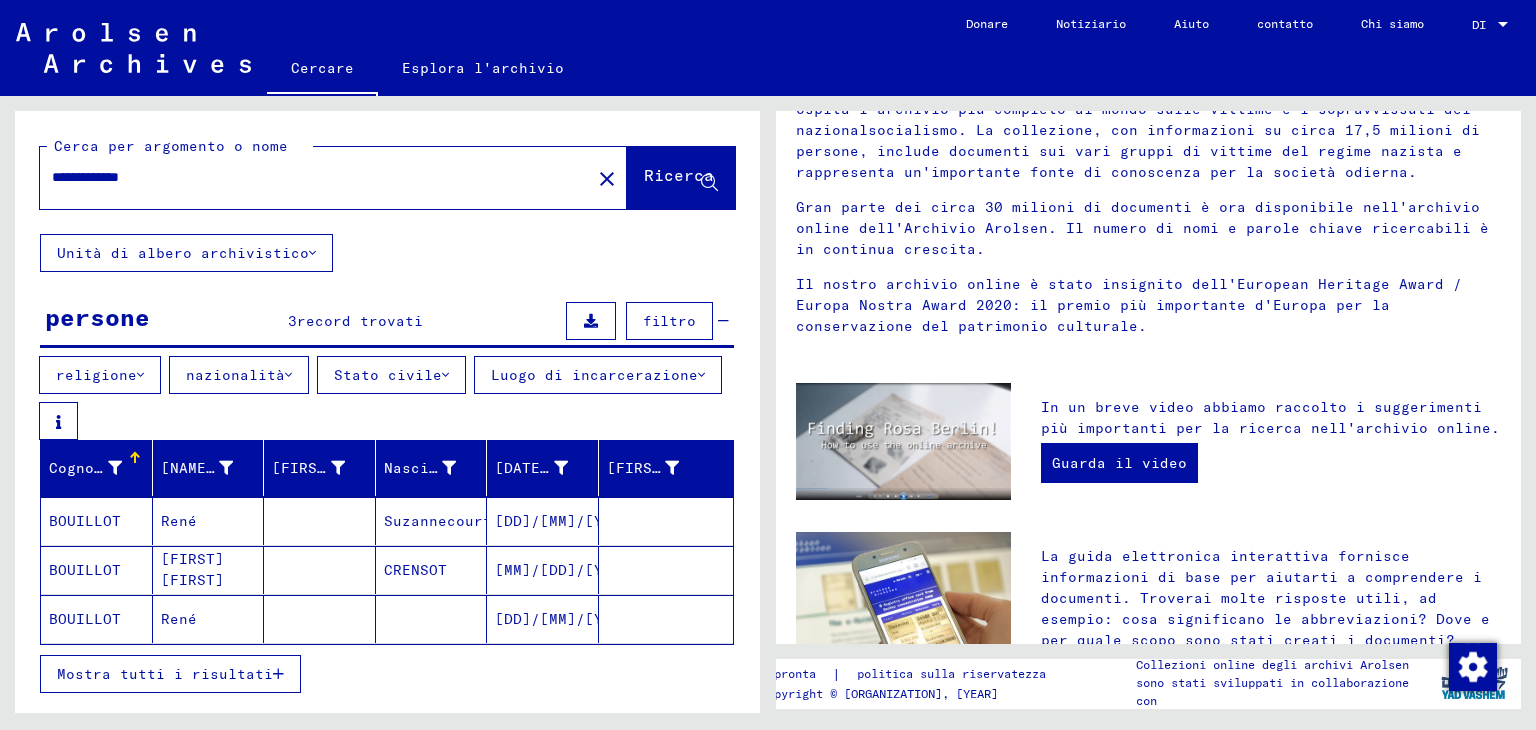 click on "René" 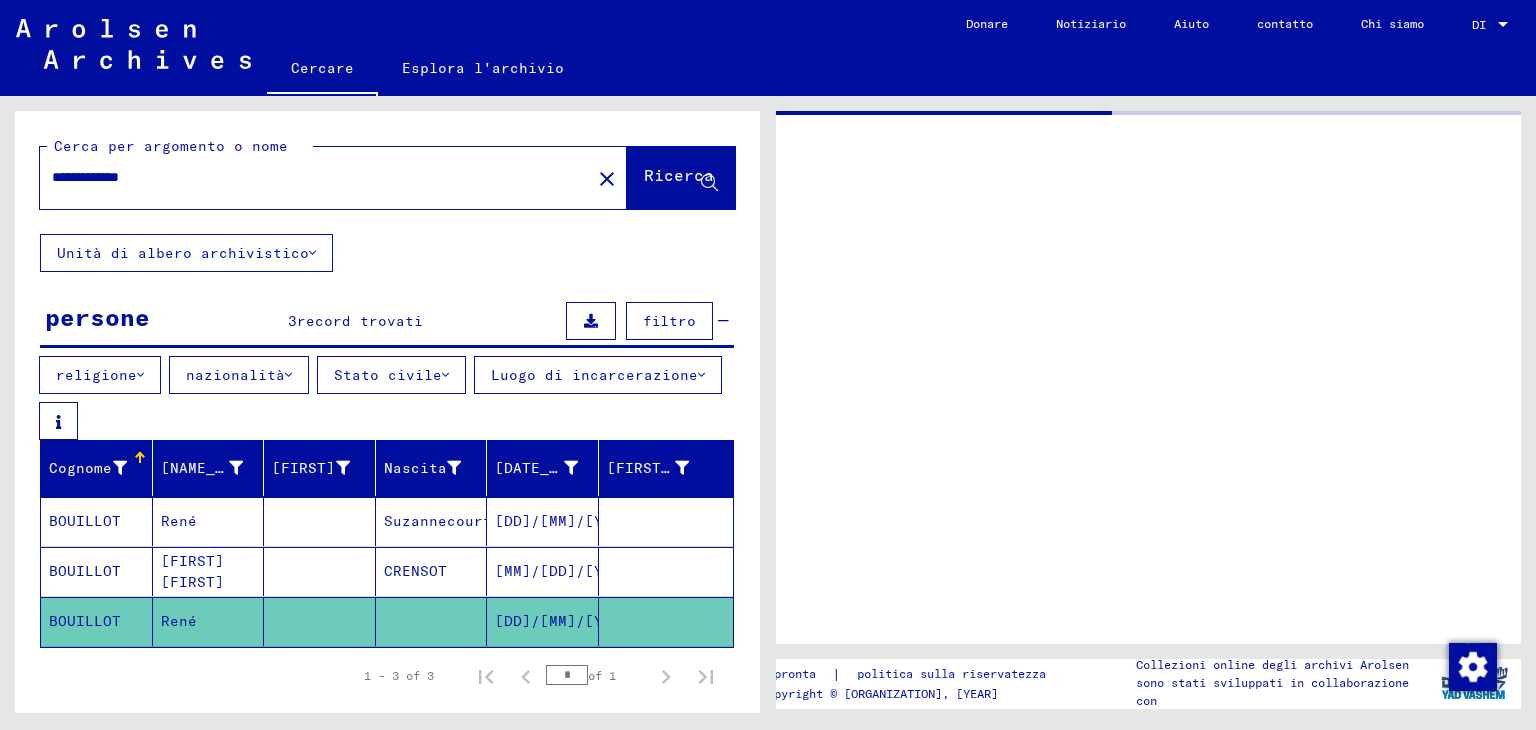 scroll, scrollTop: 0, scrollLeft: 0, axis: both 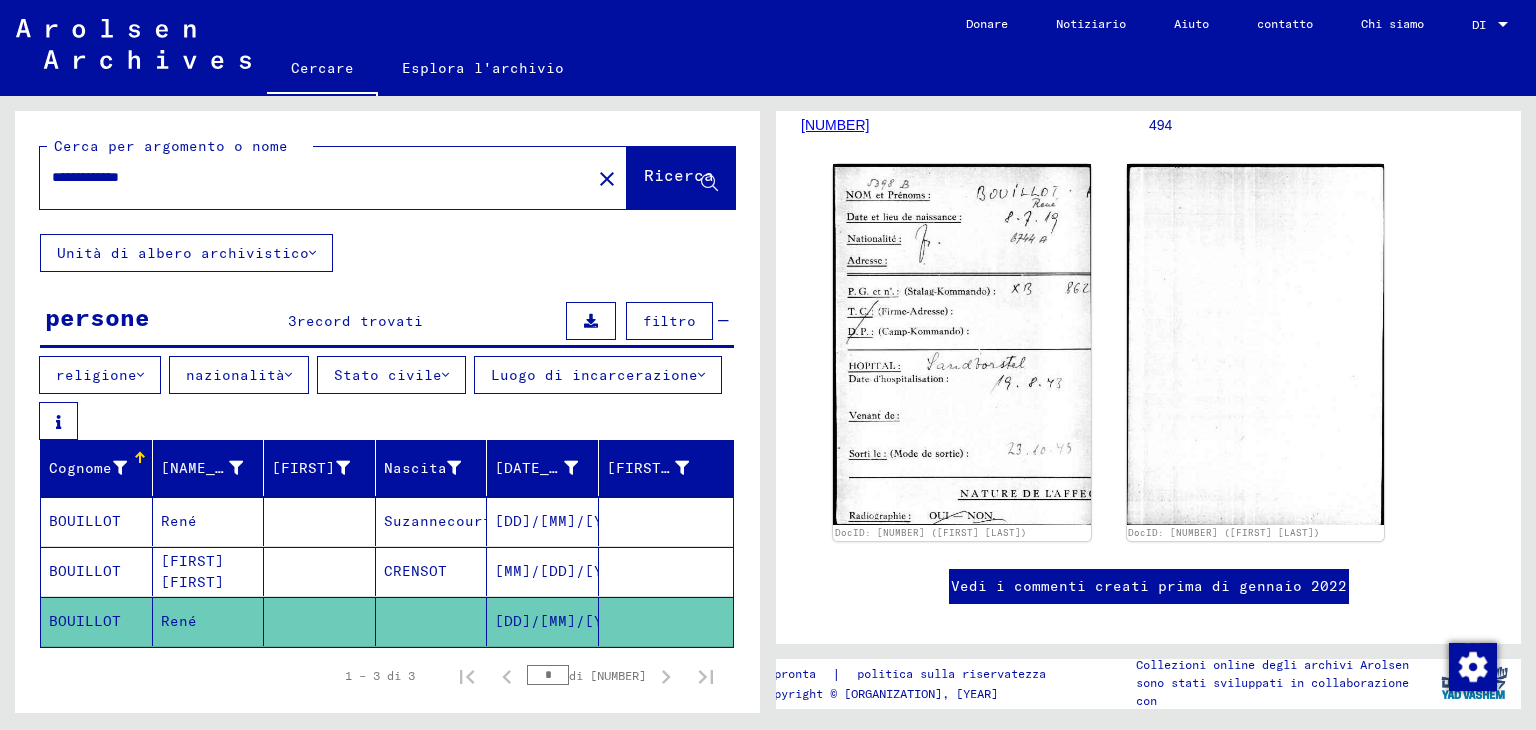 drag, startPoint x: 1160, startPoint y: 580, endPoint x: 1108, endPoint y: 578, distance: 52.03845 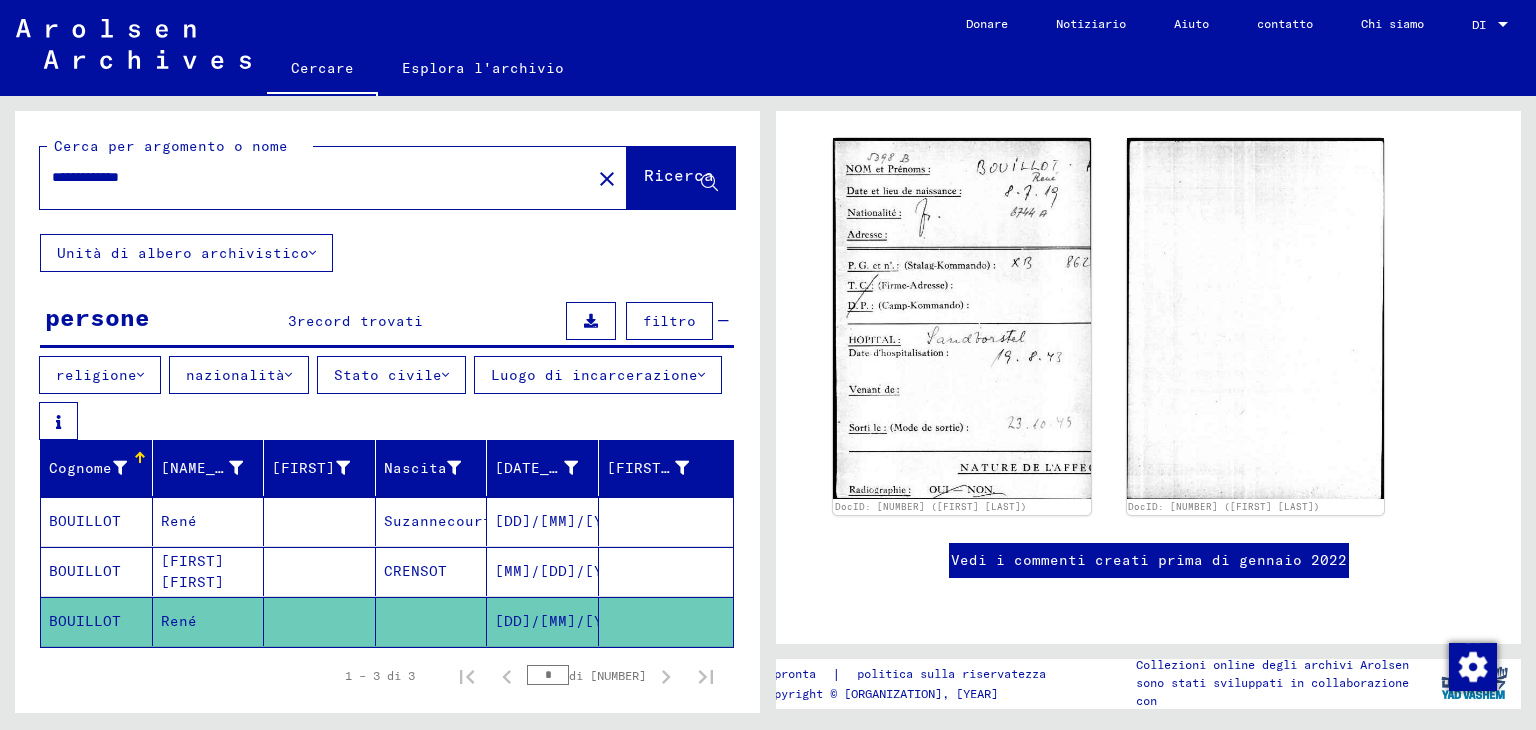 scroll, scrollTop: 324, scrollLeft: 0, axis: vertical 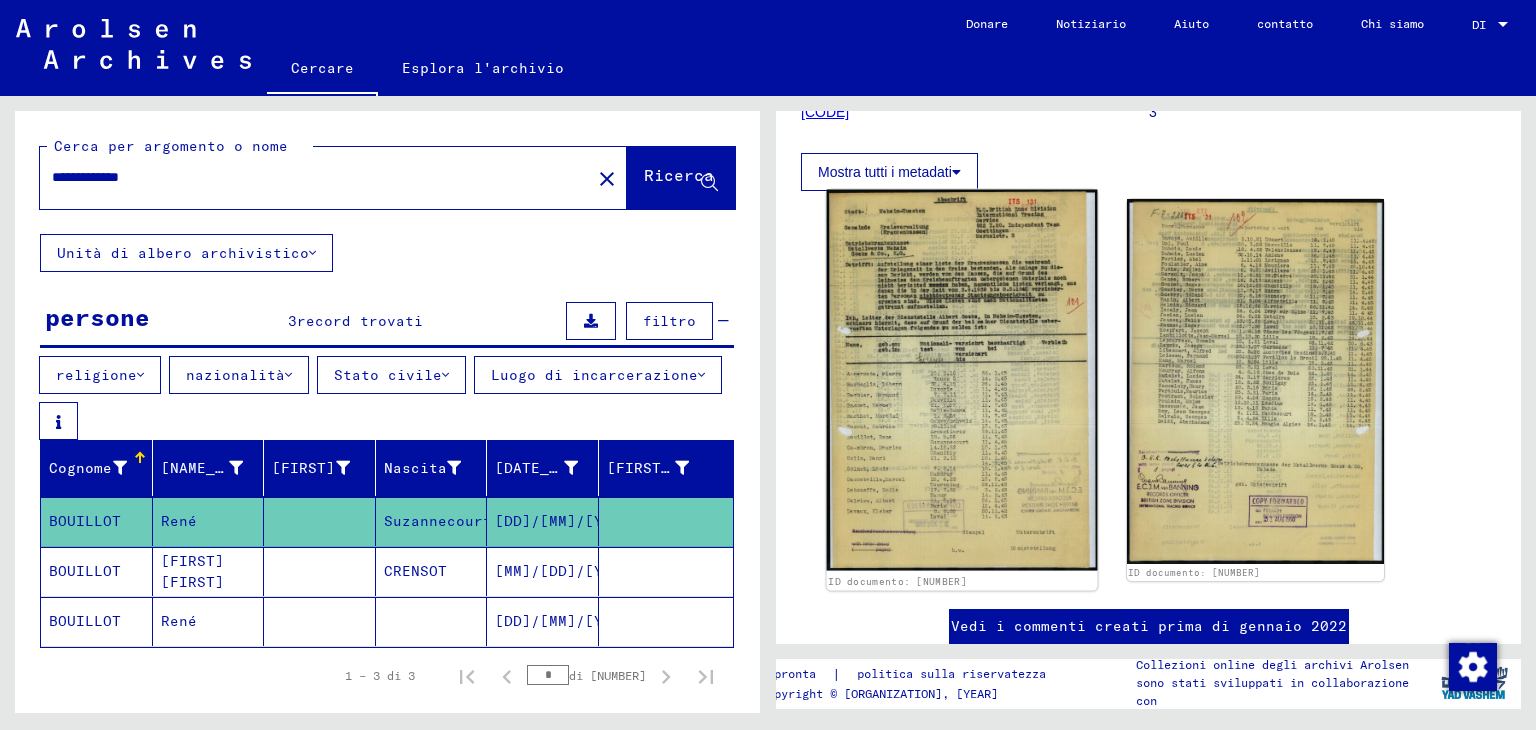 click 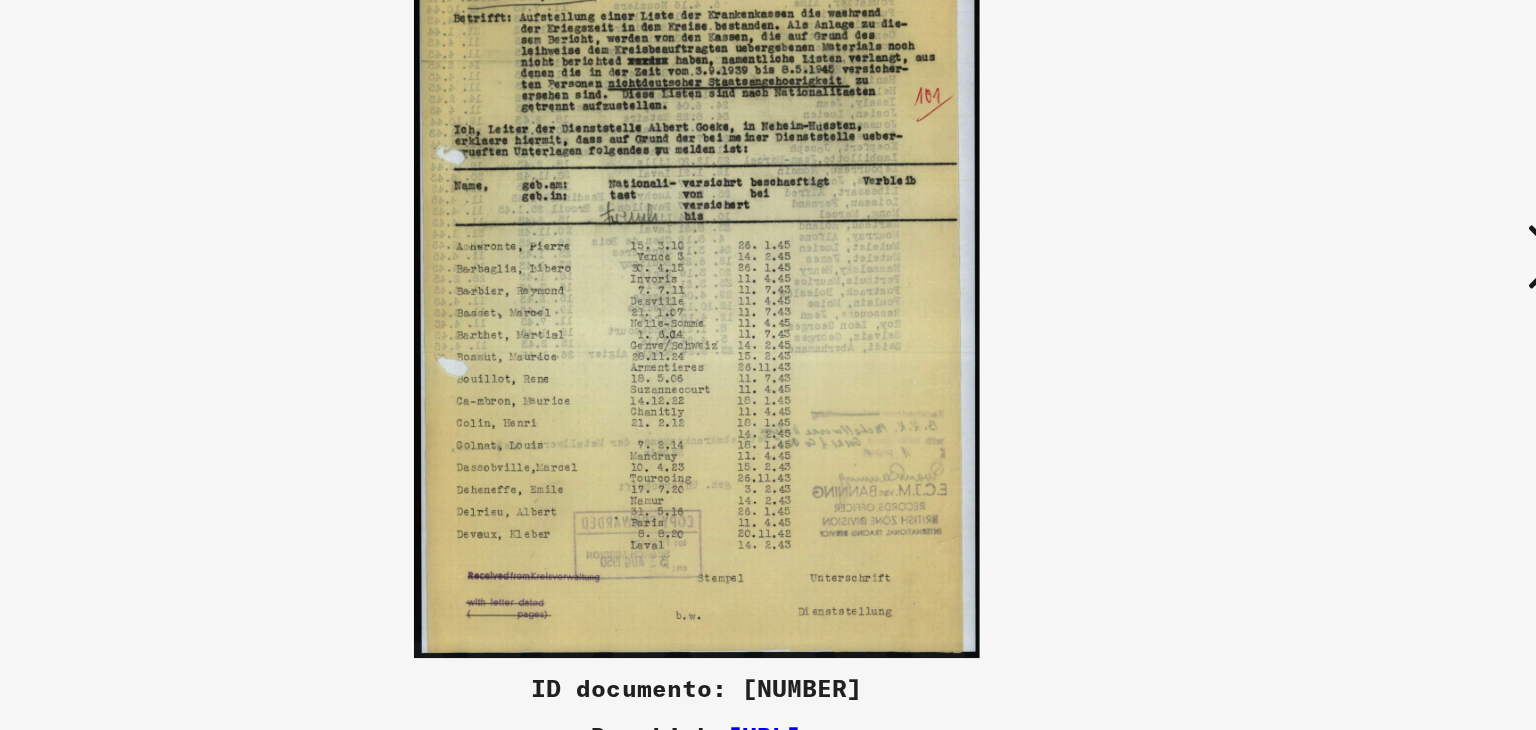 scroll, scrollTop: 0, scrollLeft: 0, axis: both 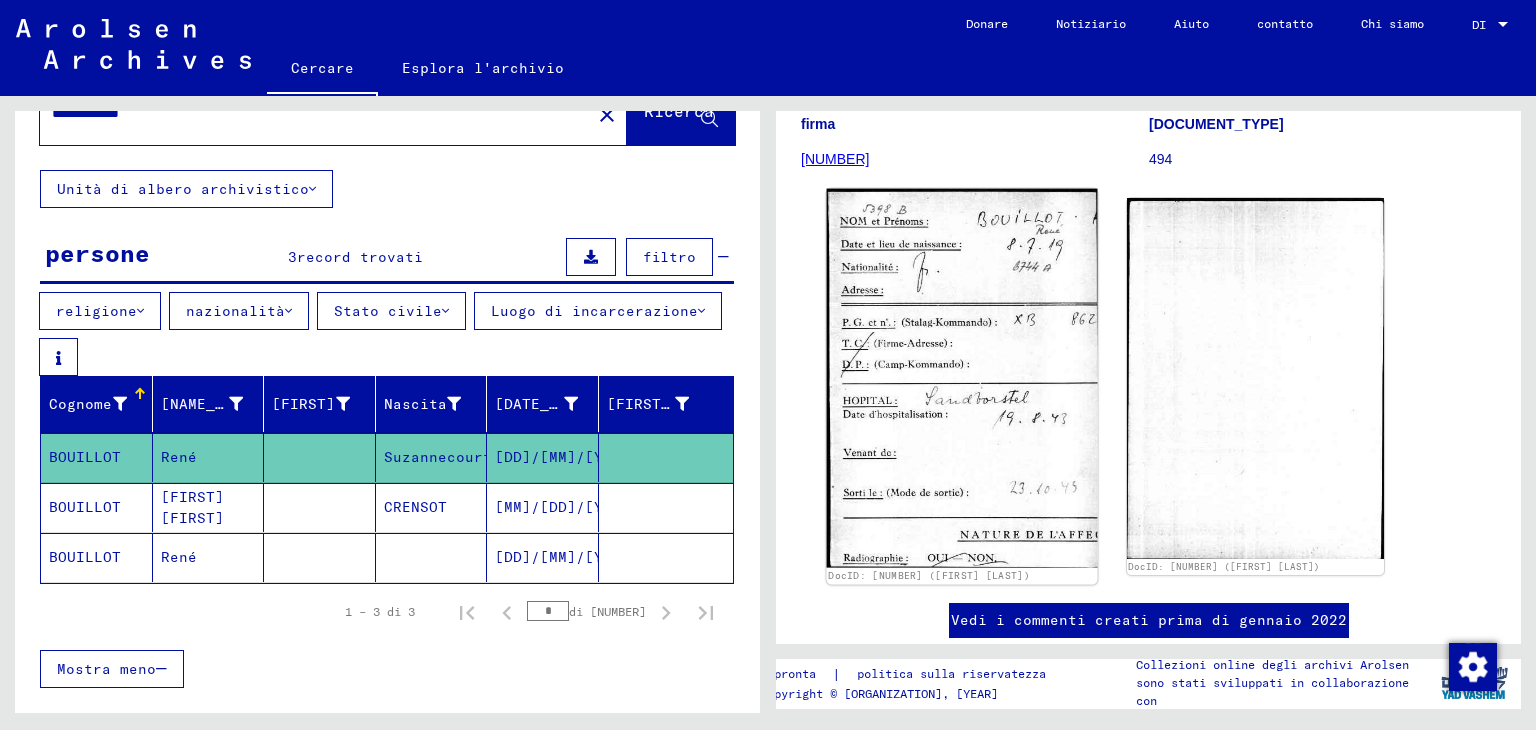 click 